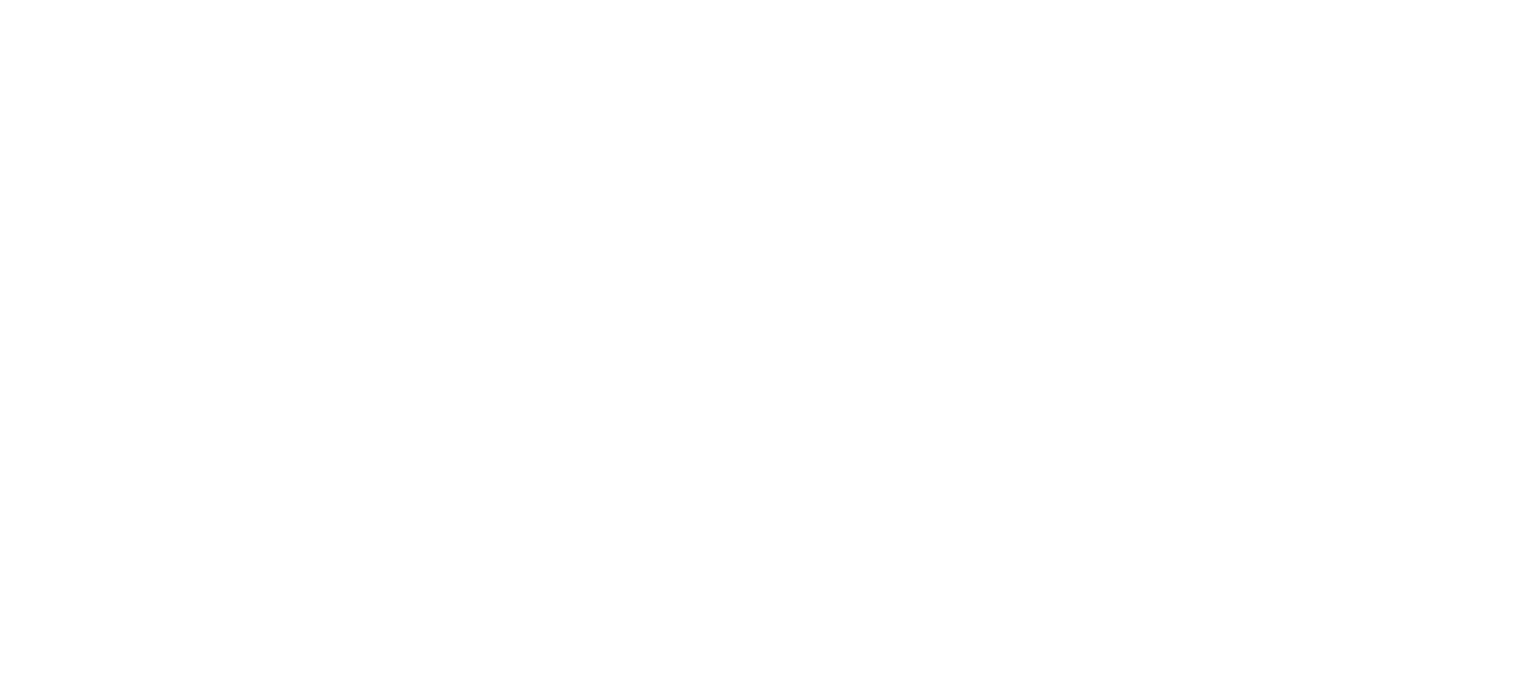 scroll, scrollTop: 0, scrollLeft: 0, axis: both 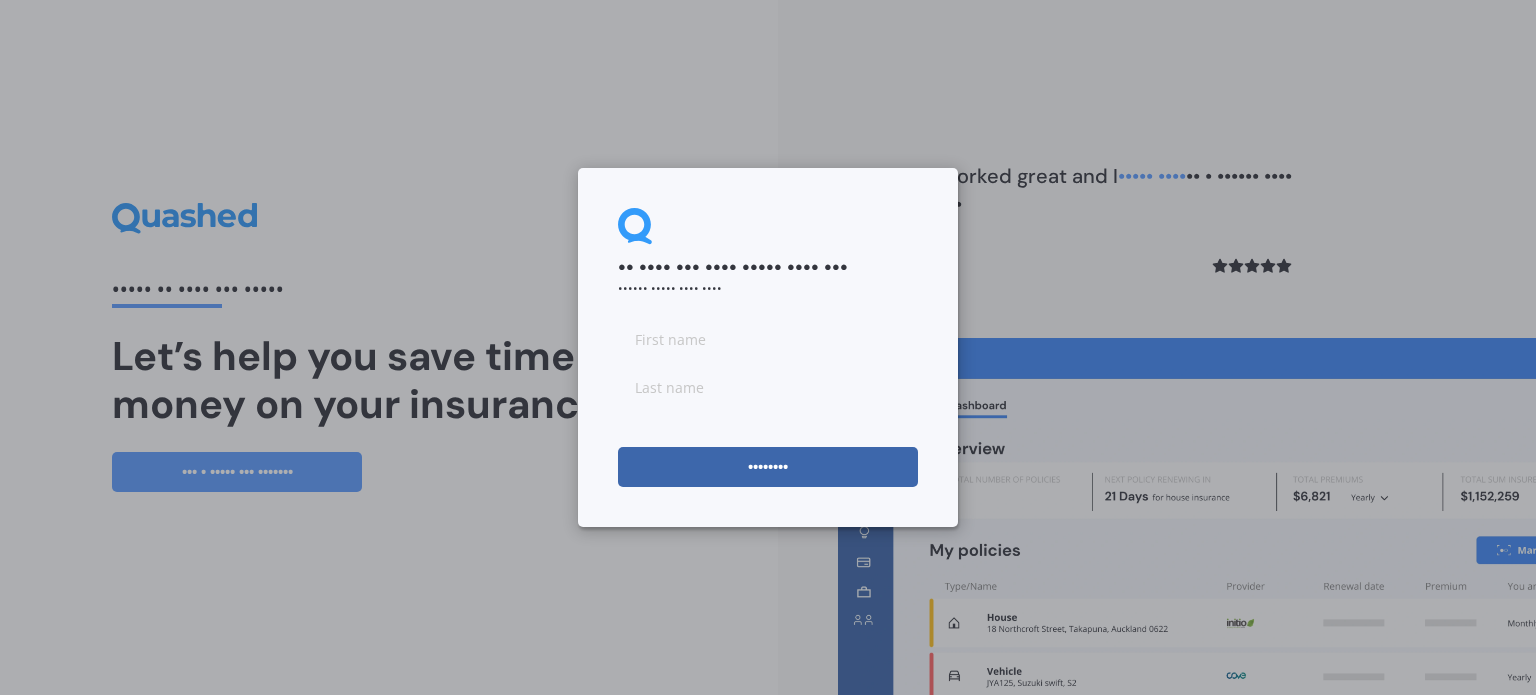 click at bounding box center [768, 339] 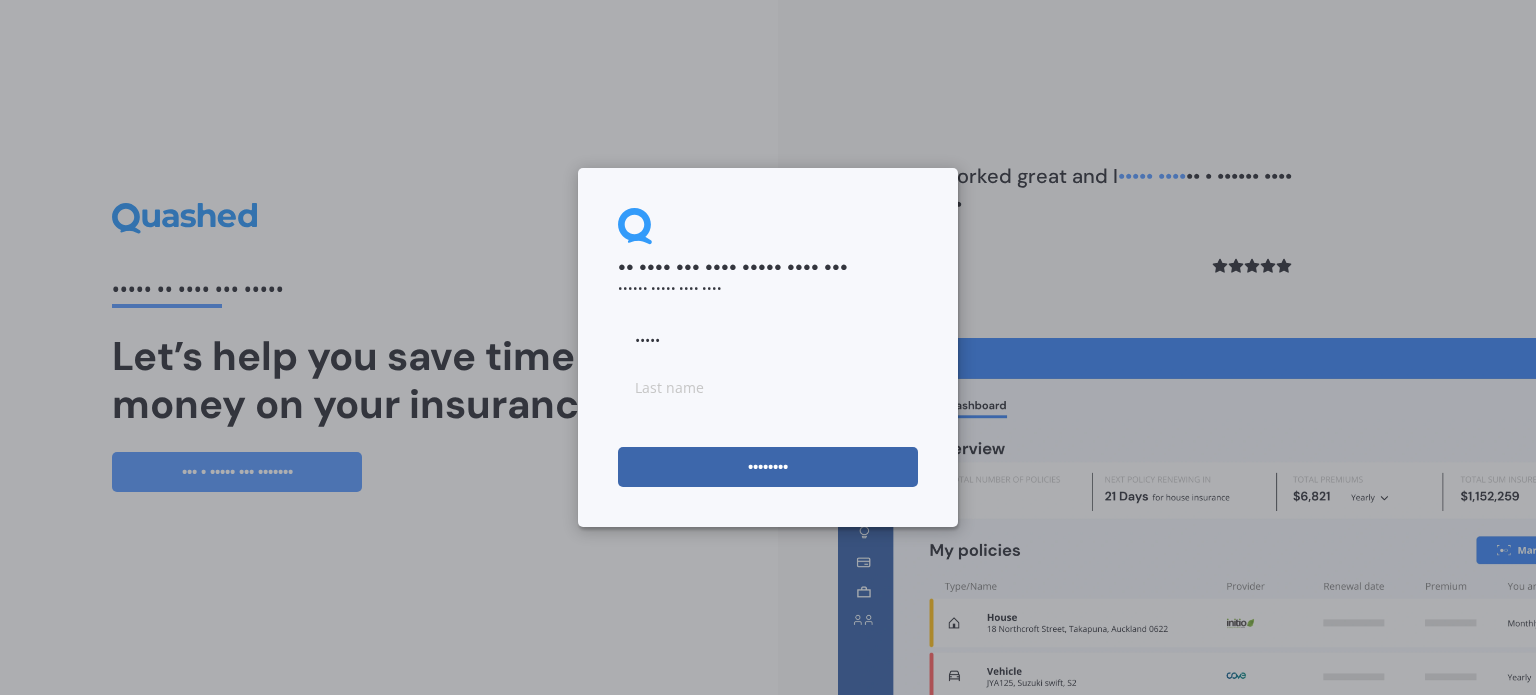 type on "•••••" 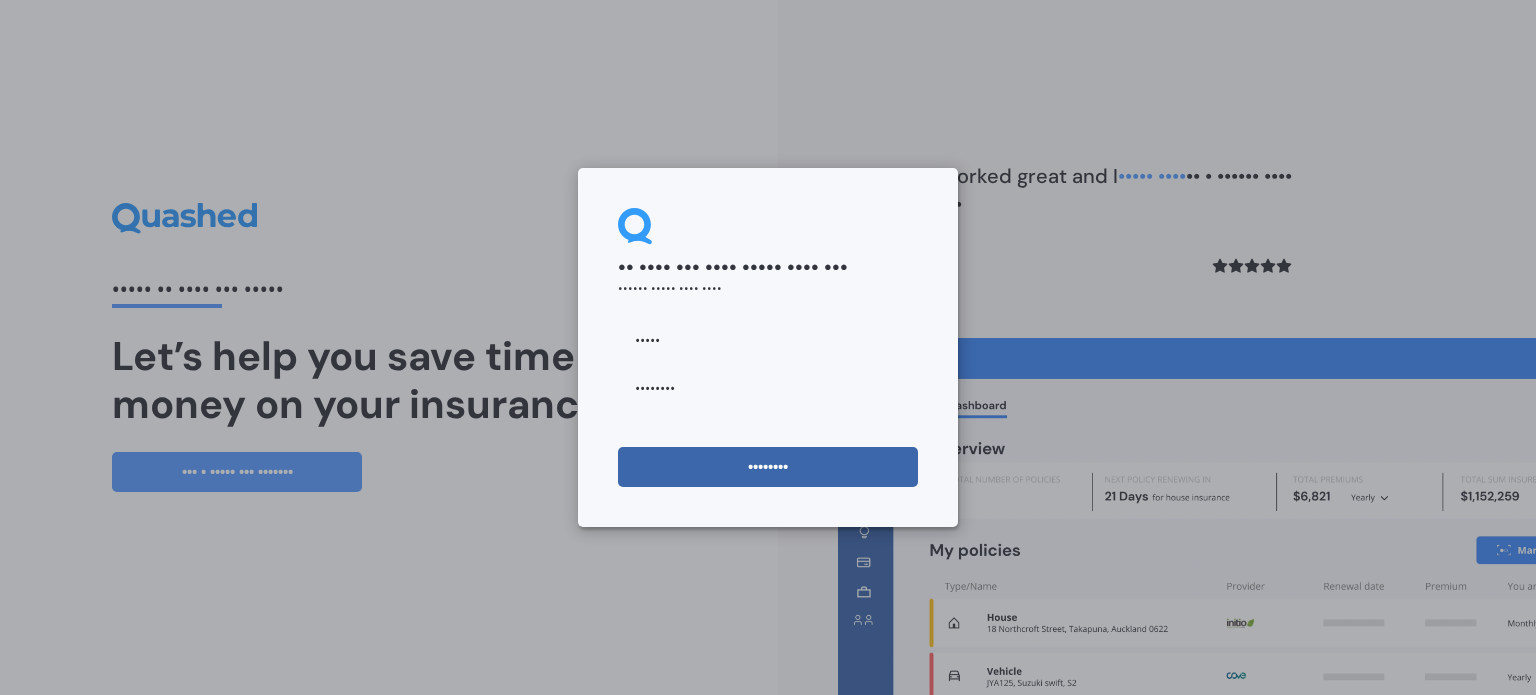 type on "••••••••" 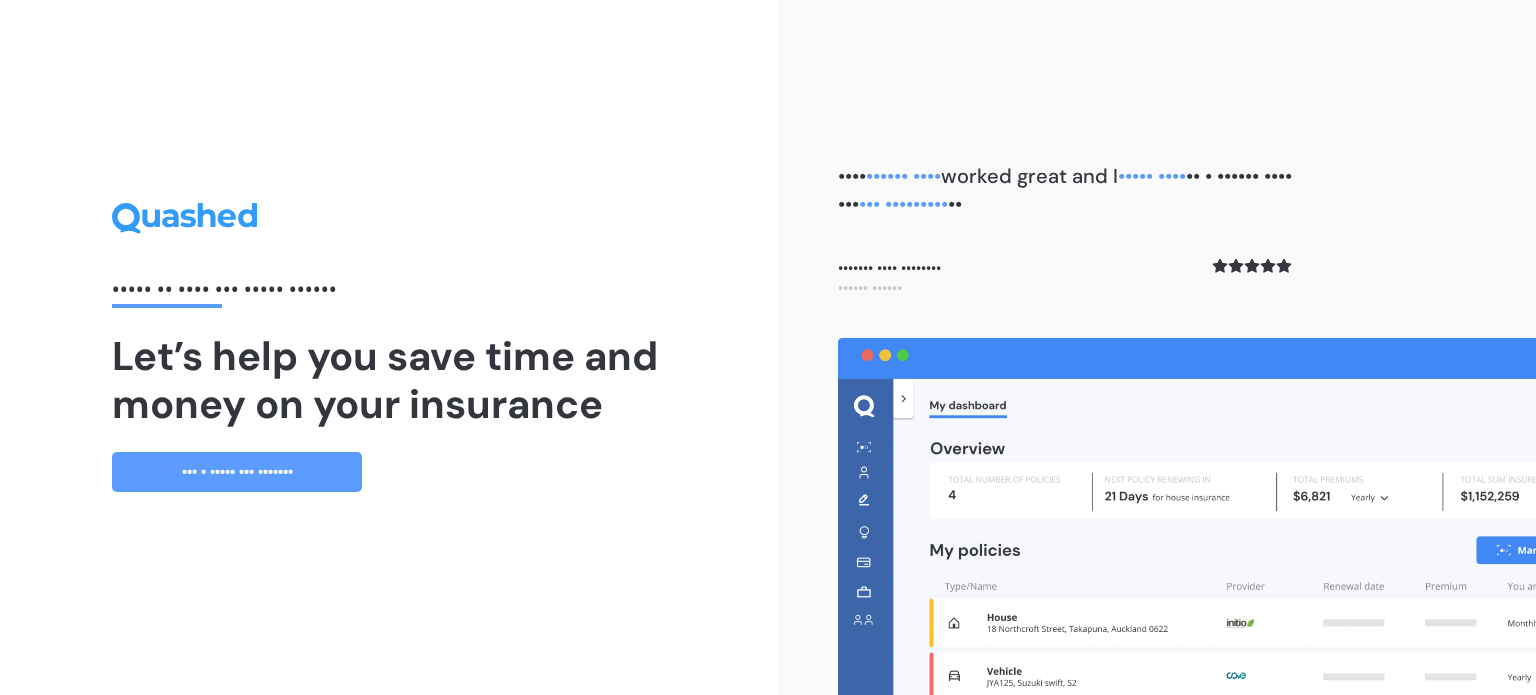 click on "••• • ••••• ••• •••••••" at bounding box center [237, 472] 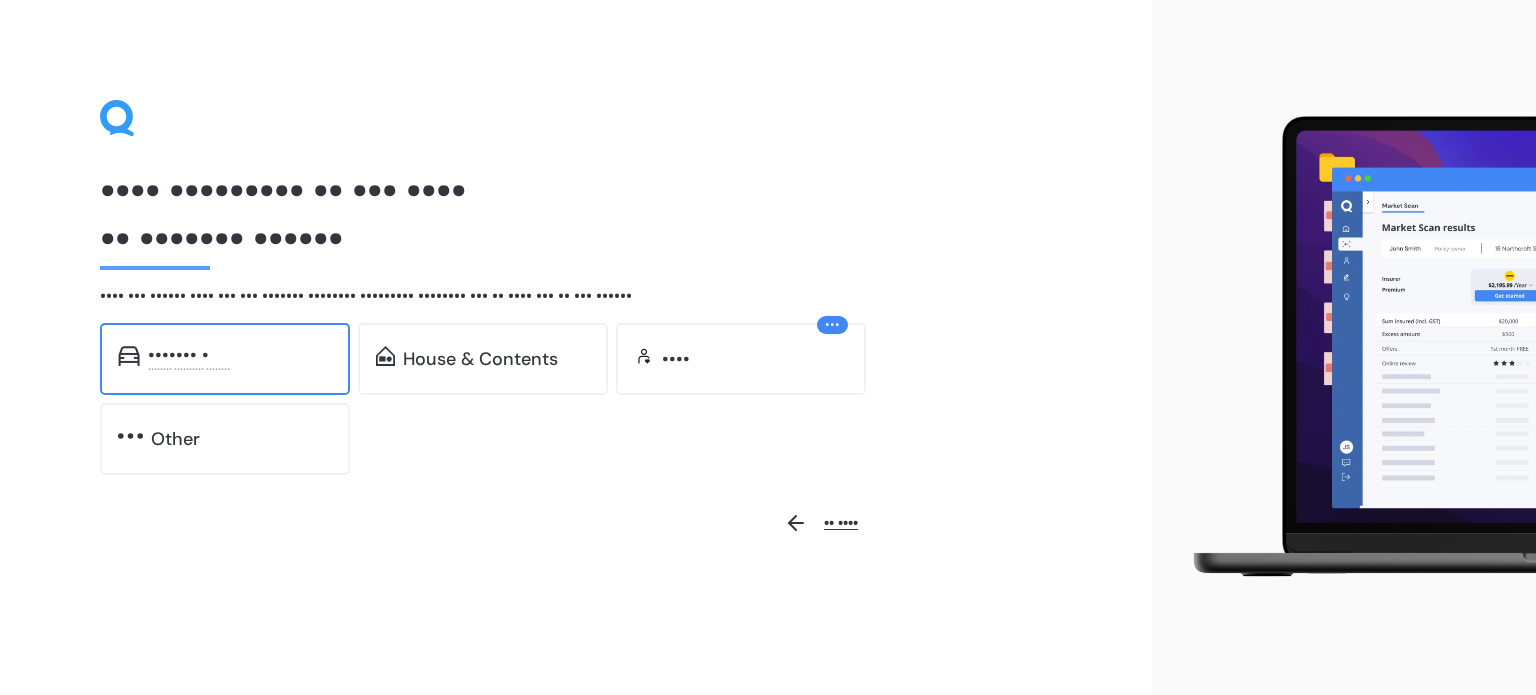 click on "••••••• • •••••••• •••••••••• ••••••••" at bounding box center (225, 359) 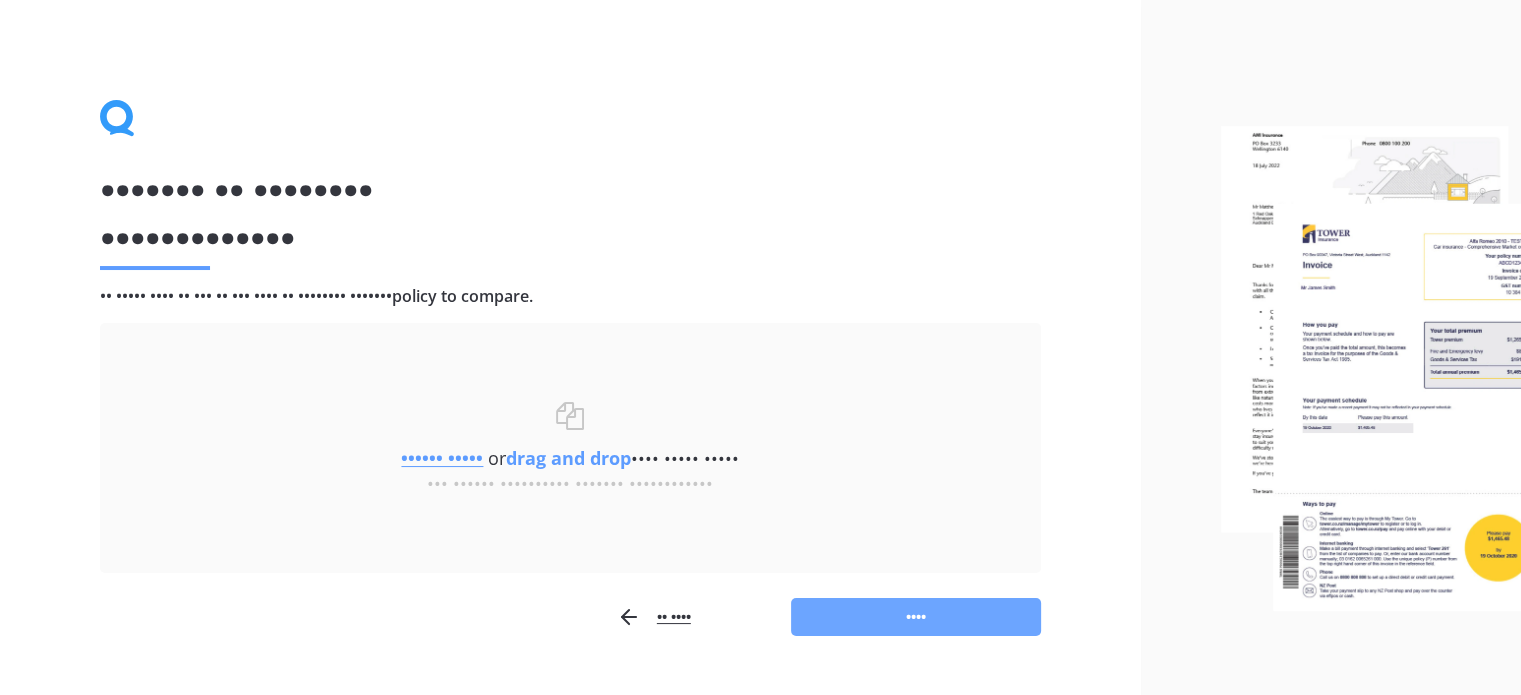 click on "••••" at bounding box center (916, 617) 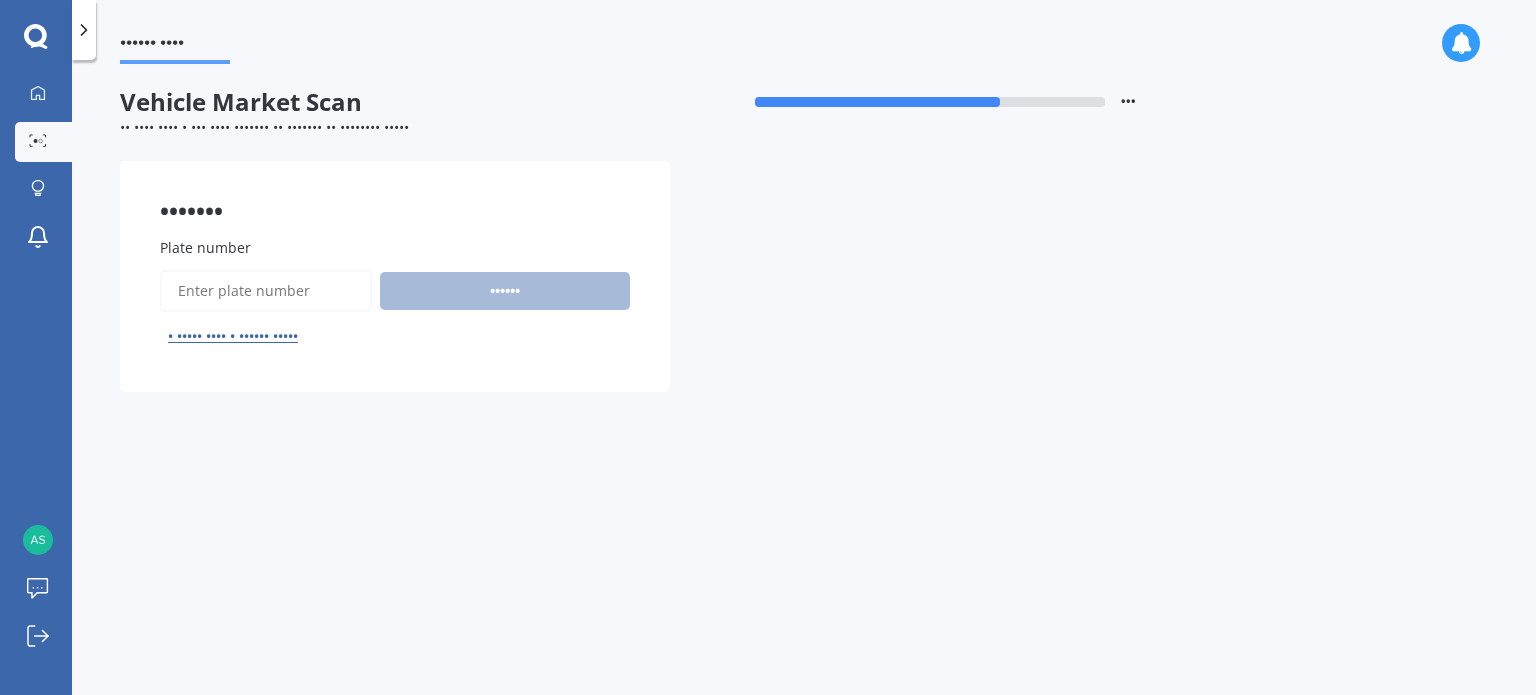 click on "•••••• • ••••• •••• • •••••• •••••" at bounding box center (395, 311) 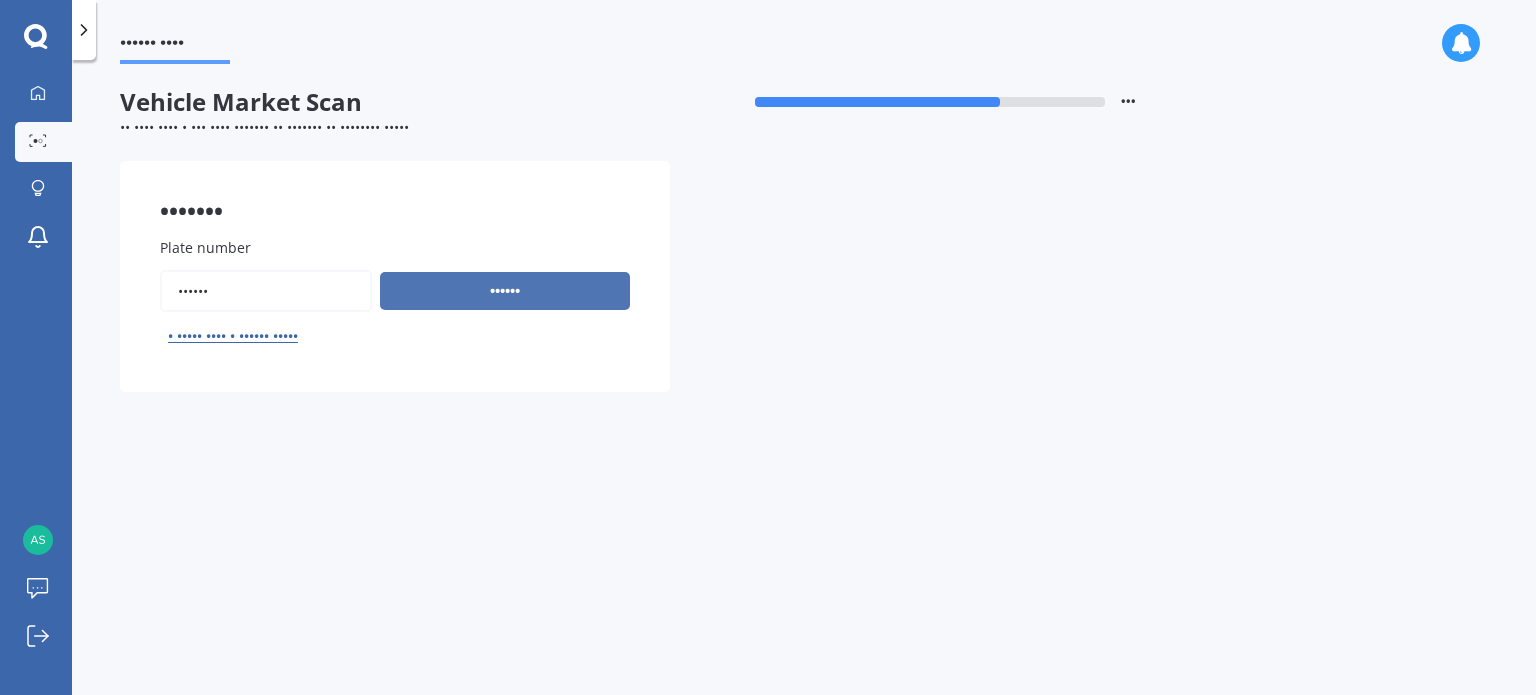type on "••••••" 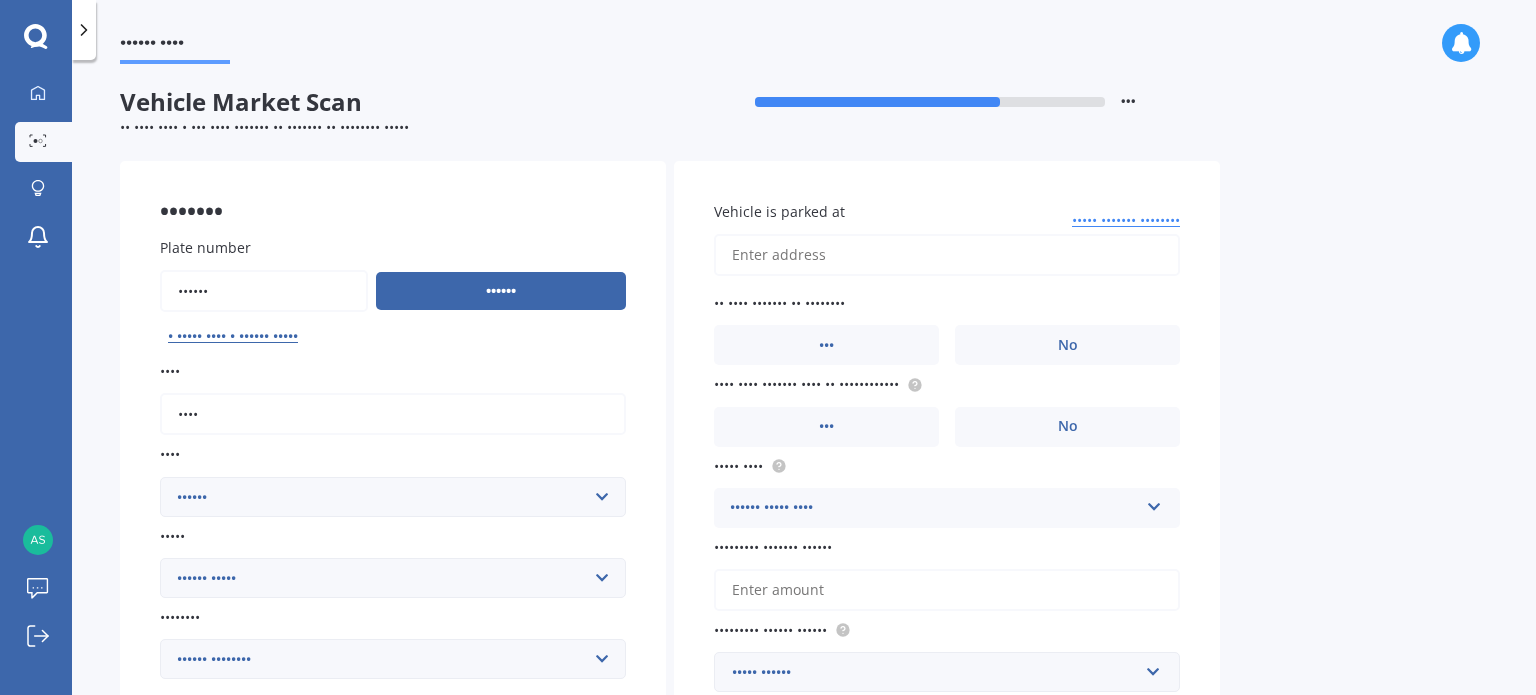 type 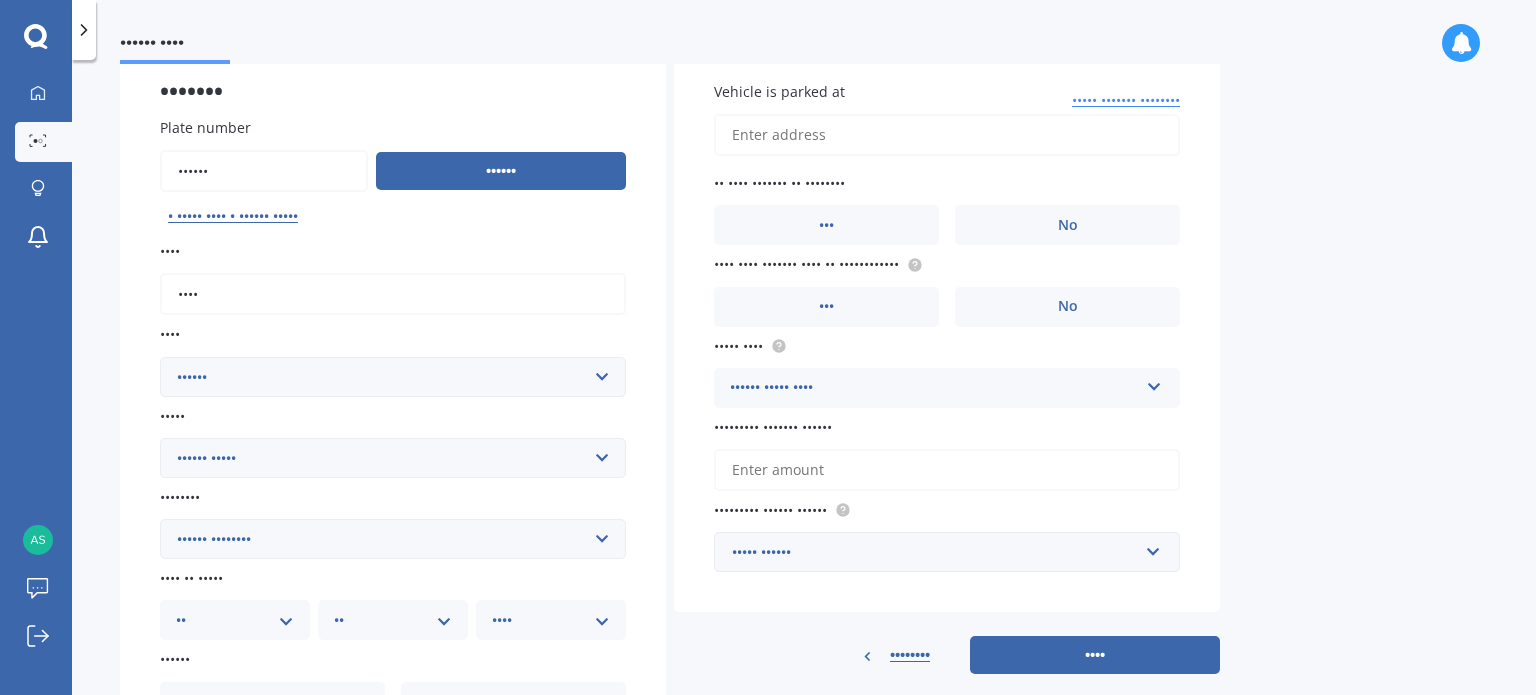 scroll, scrollTop: 160, scrollLeft: 0, axis: vertical 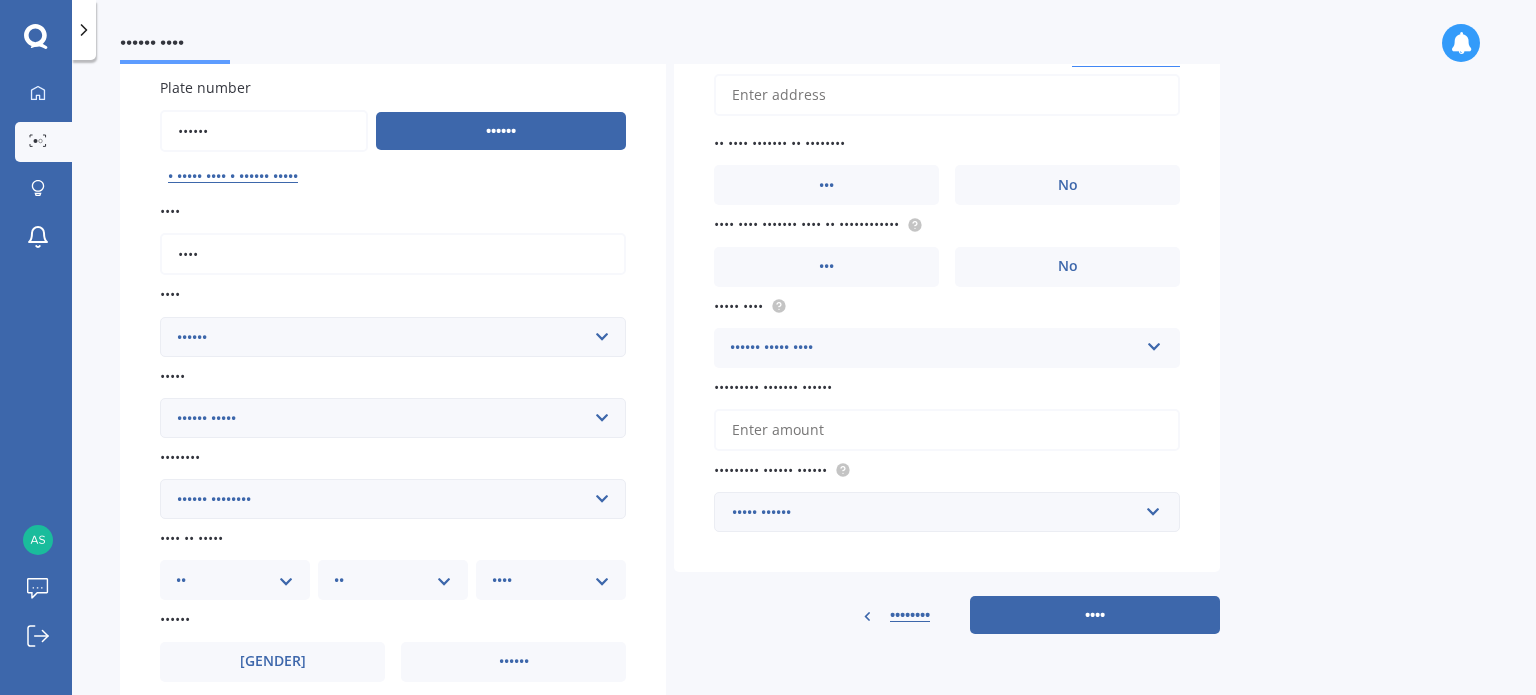 click on "•••••• •••••••• ••••••••• ••••••" at bounding box center (393, 499) 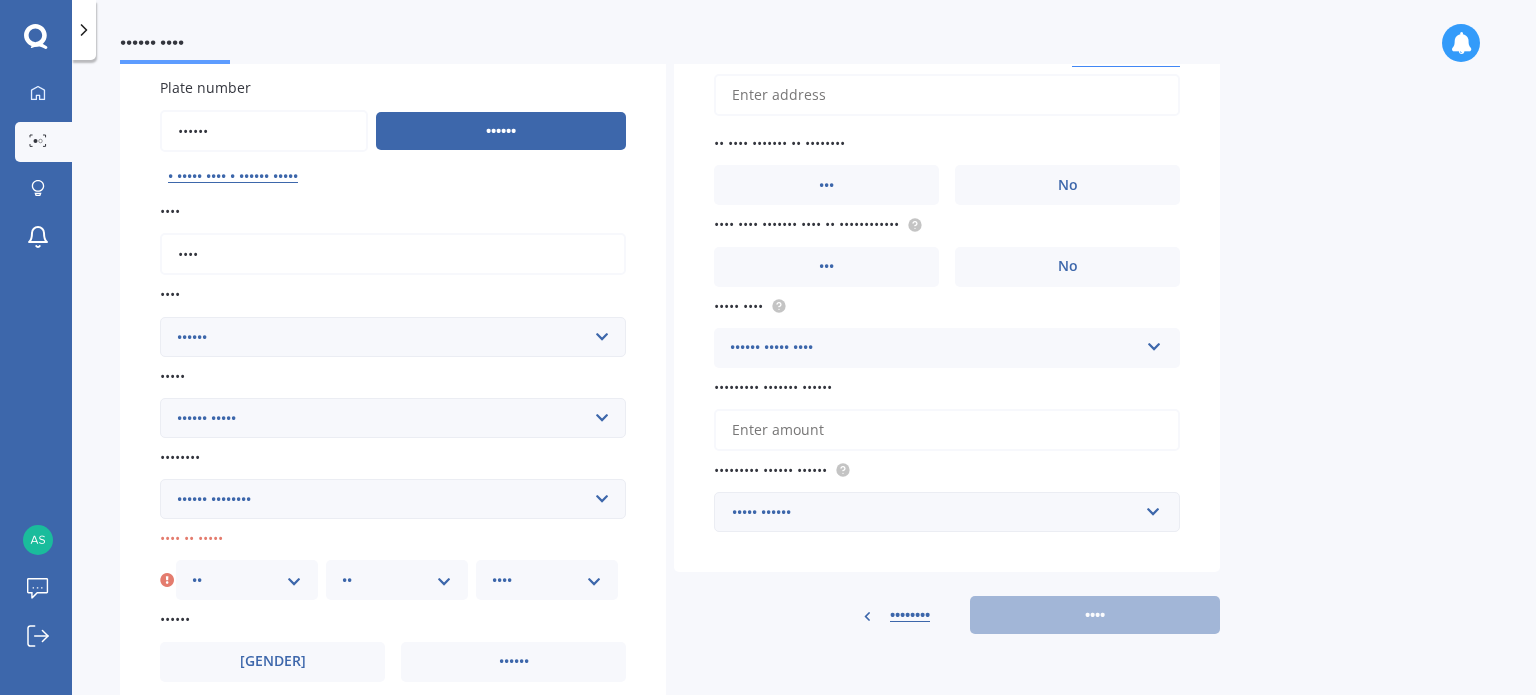 click on "•• •• •• •• •• •• •• •• •• •• •• •• ••" at bounding box center [397, 580] 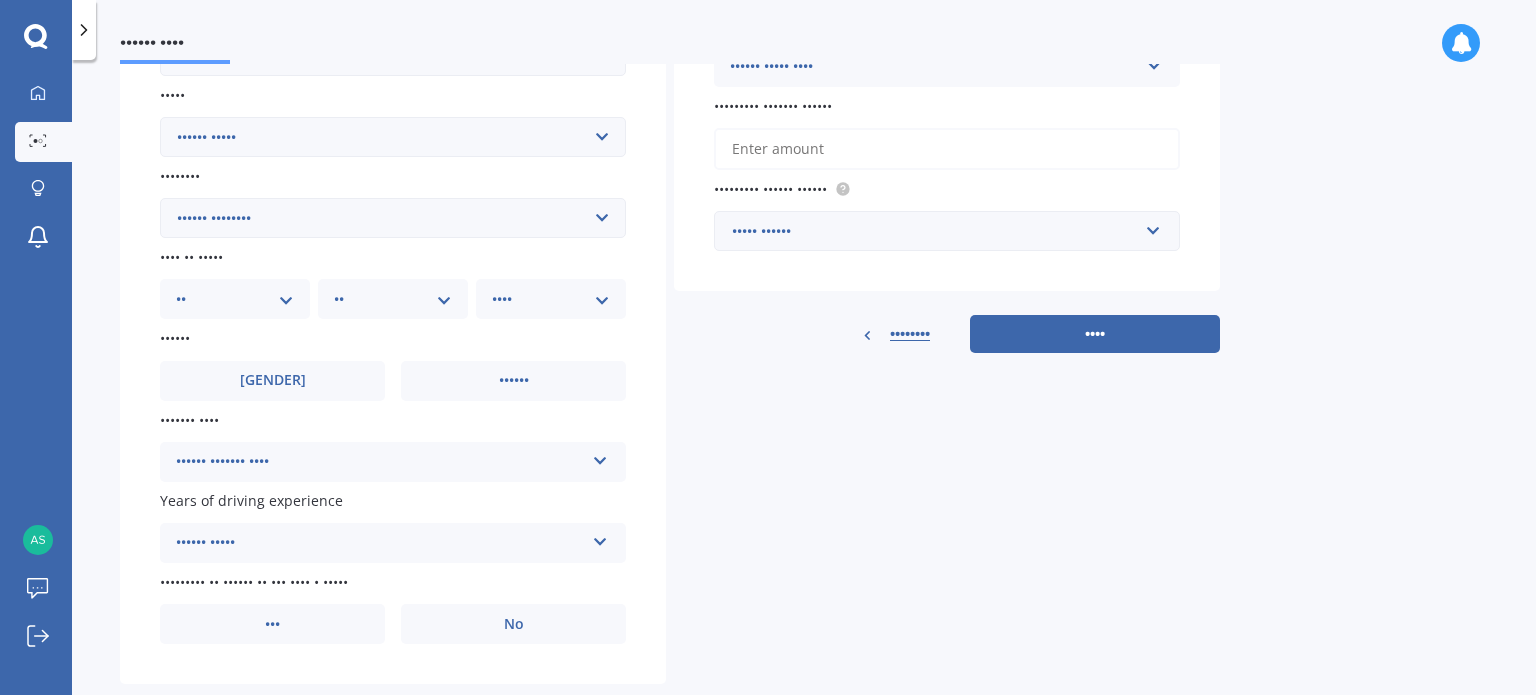 scroll, scrollTop: 452, scrollLeft: 0, axis: vertical 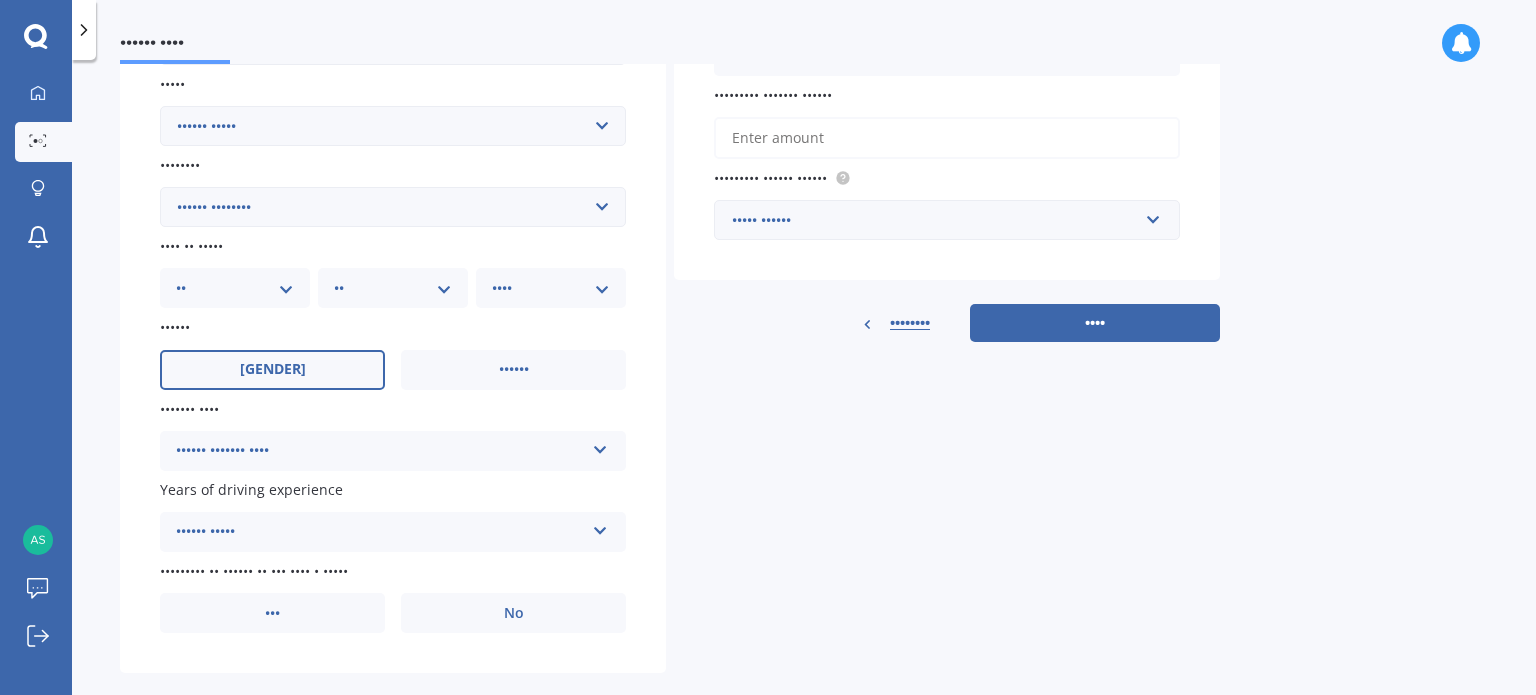 click on "[GENDER]" at bounding box center (272, 370) 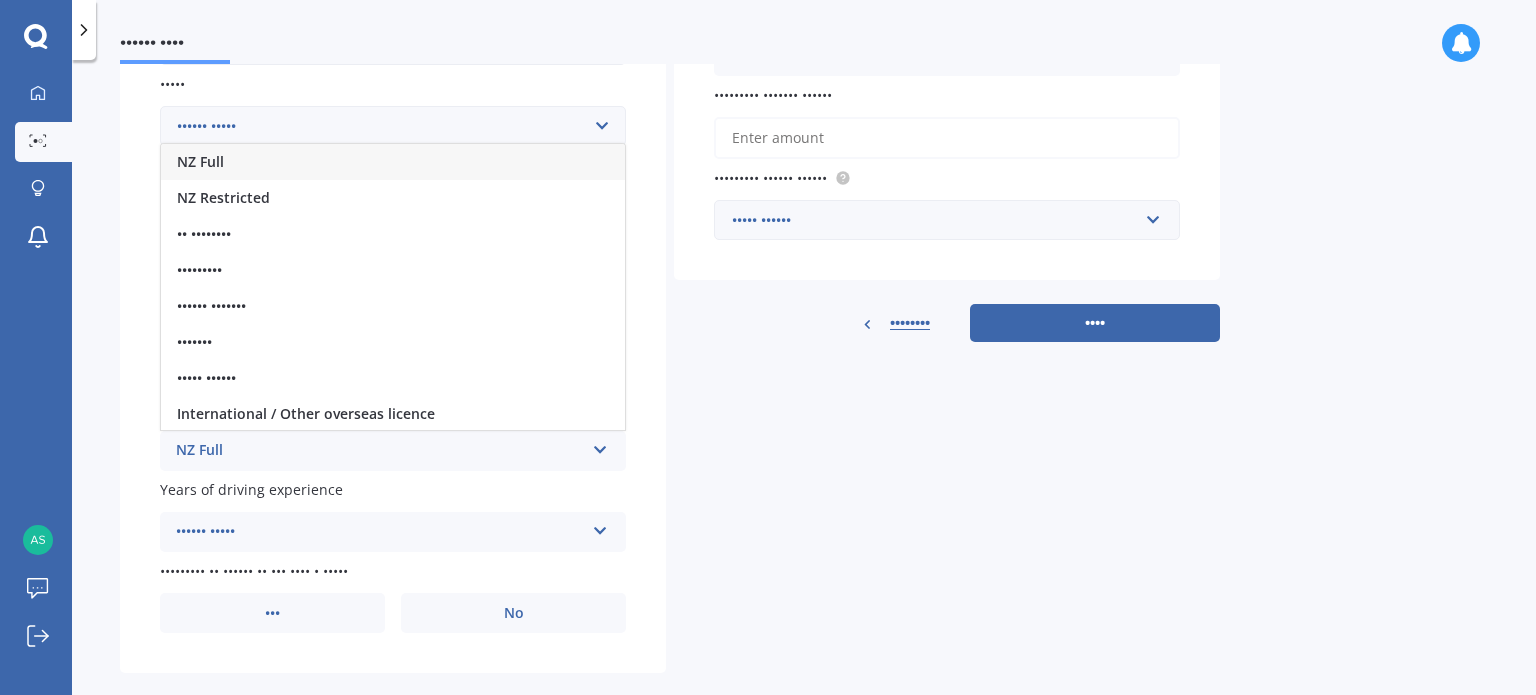 click on "NZ Full" at bounding box center [393, 162] 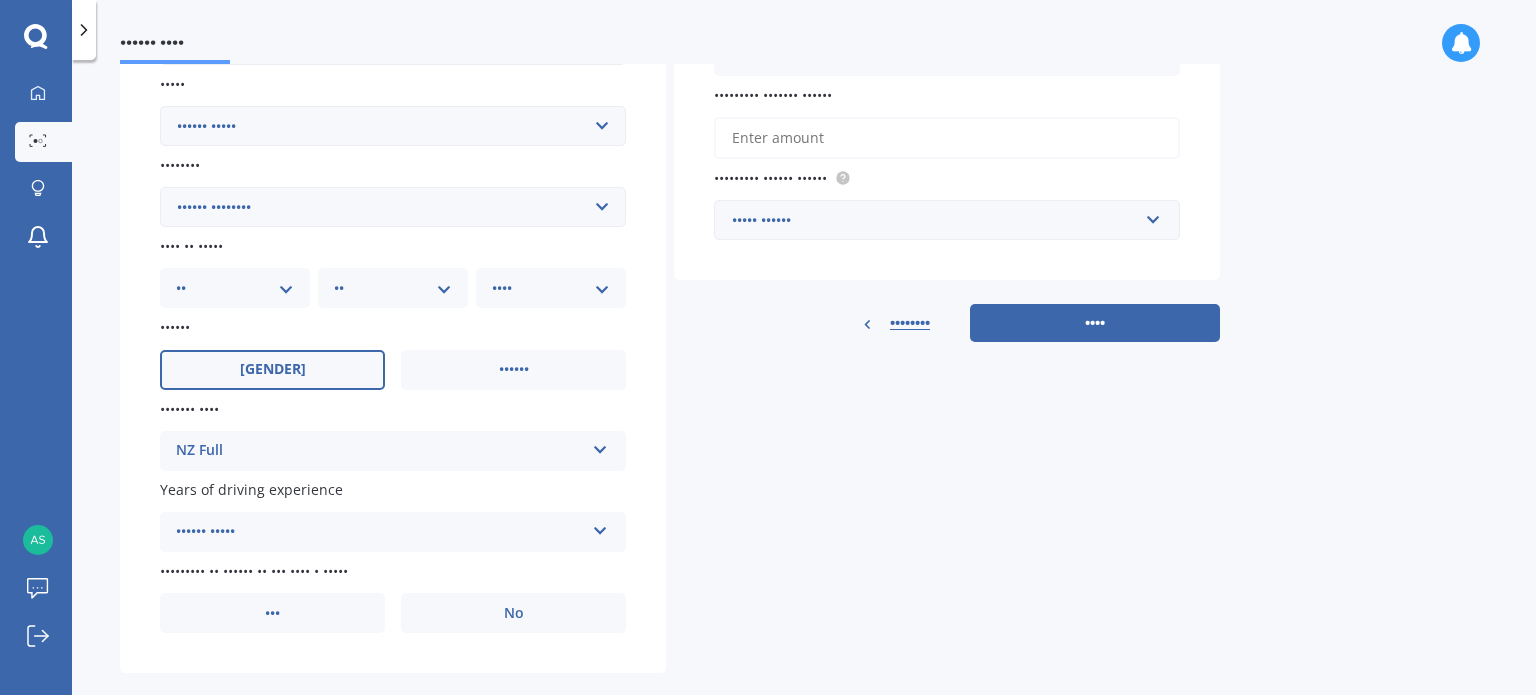 click on "•••••• •••••" at bounding box center [380, 532] 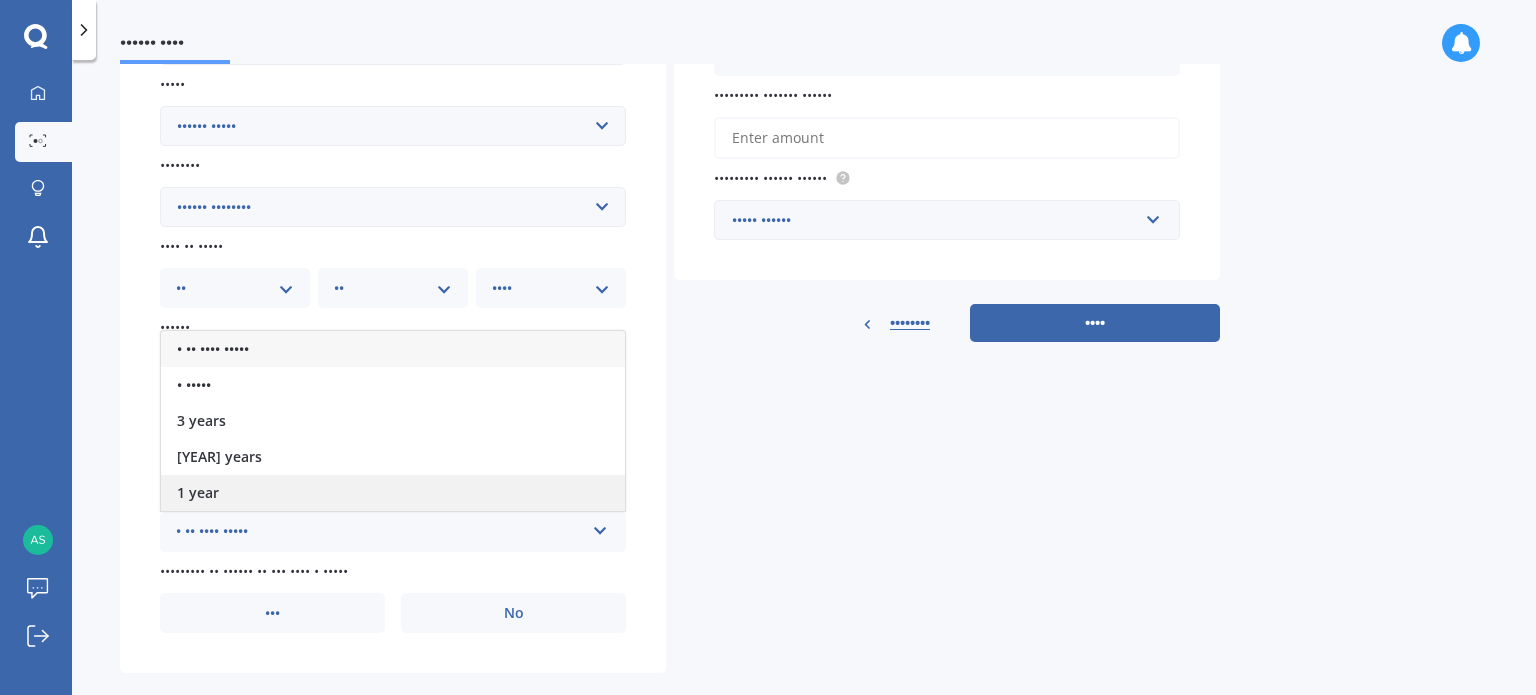 click on "1 year" at bounding box center [393, 493] 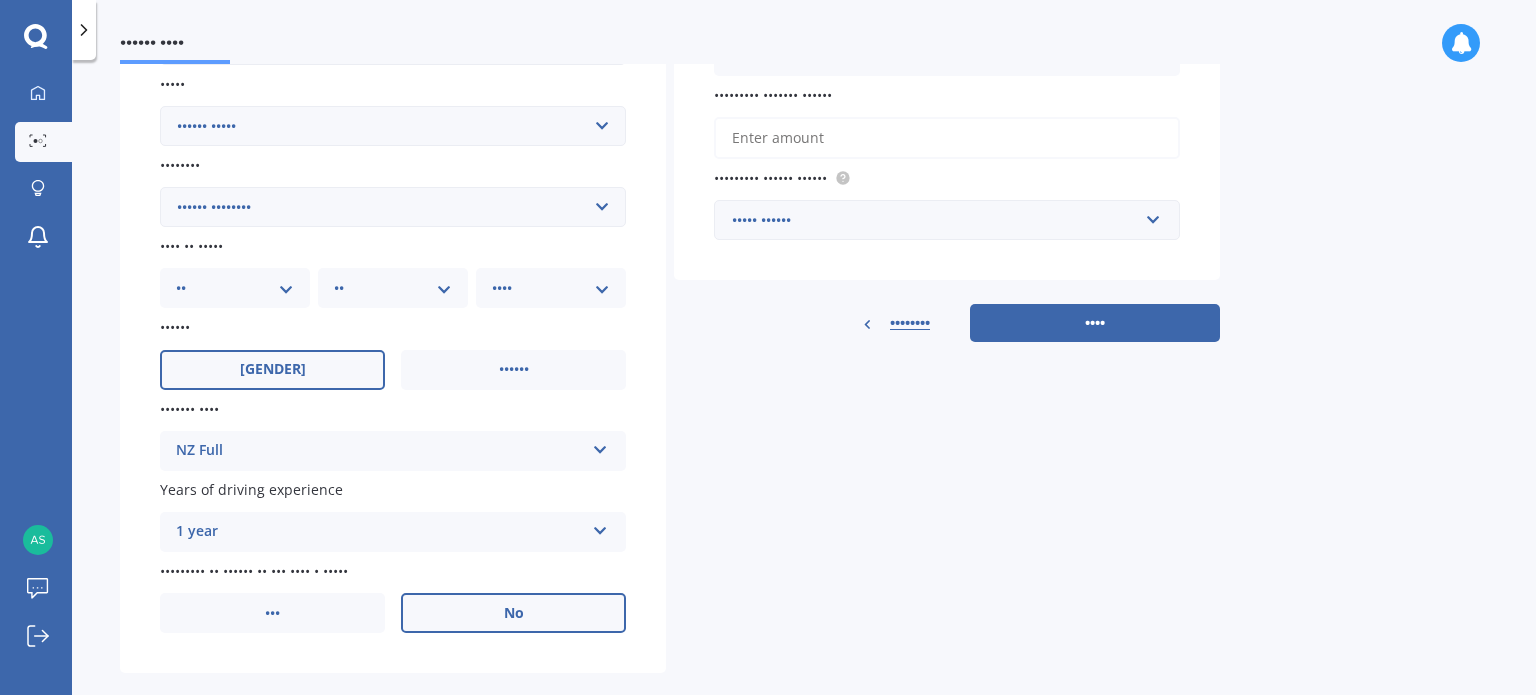 click on "No" at bounding box center [513, 370] 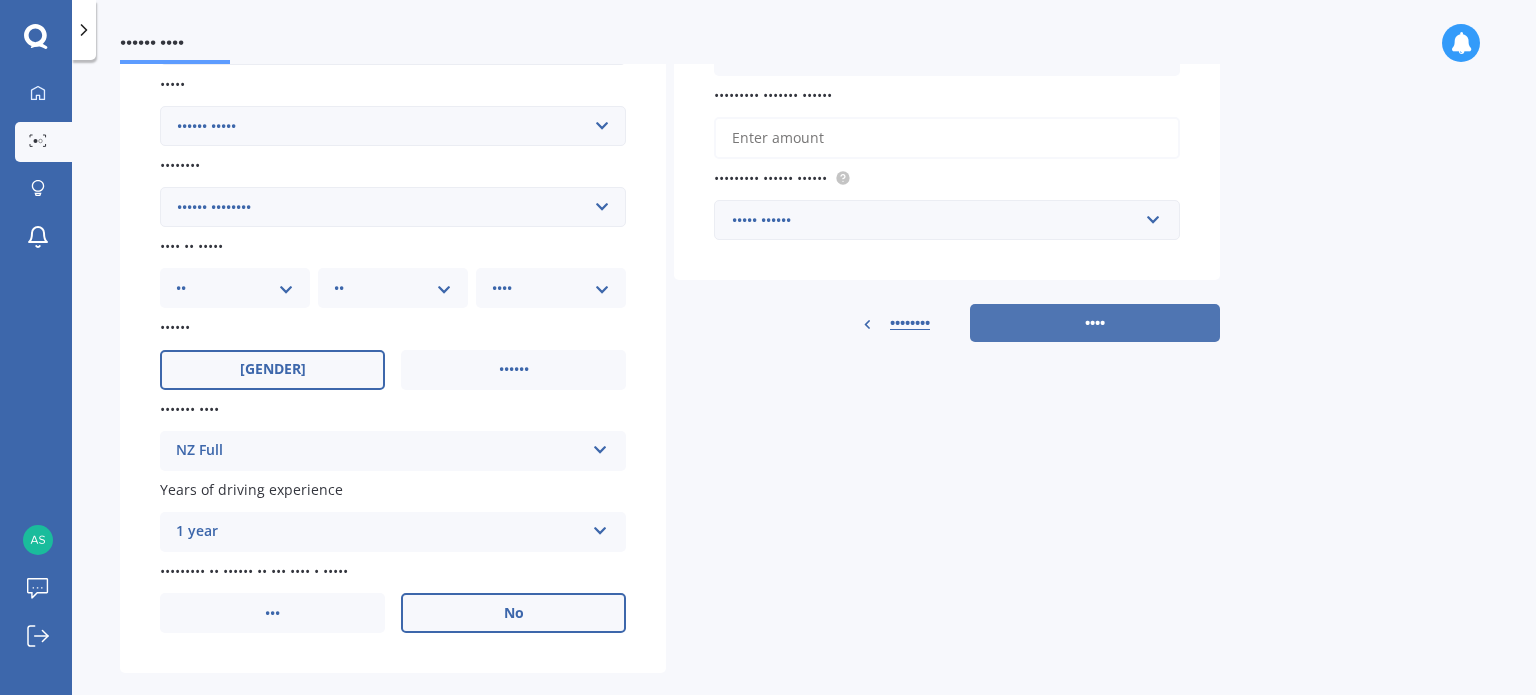 click on "••••" at bounding box center (1095, 323) 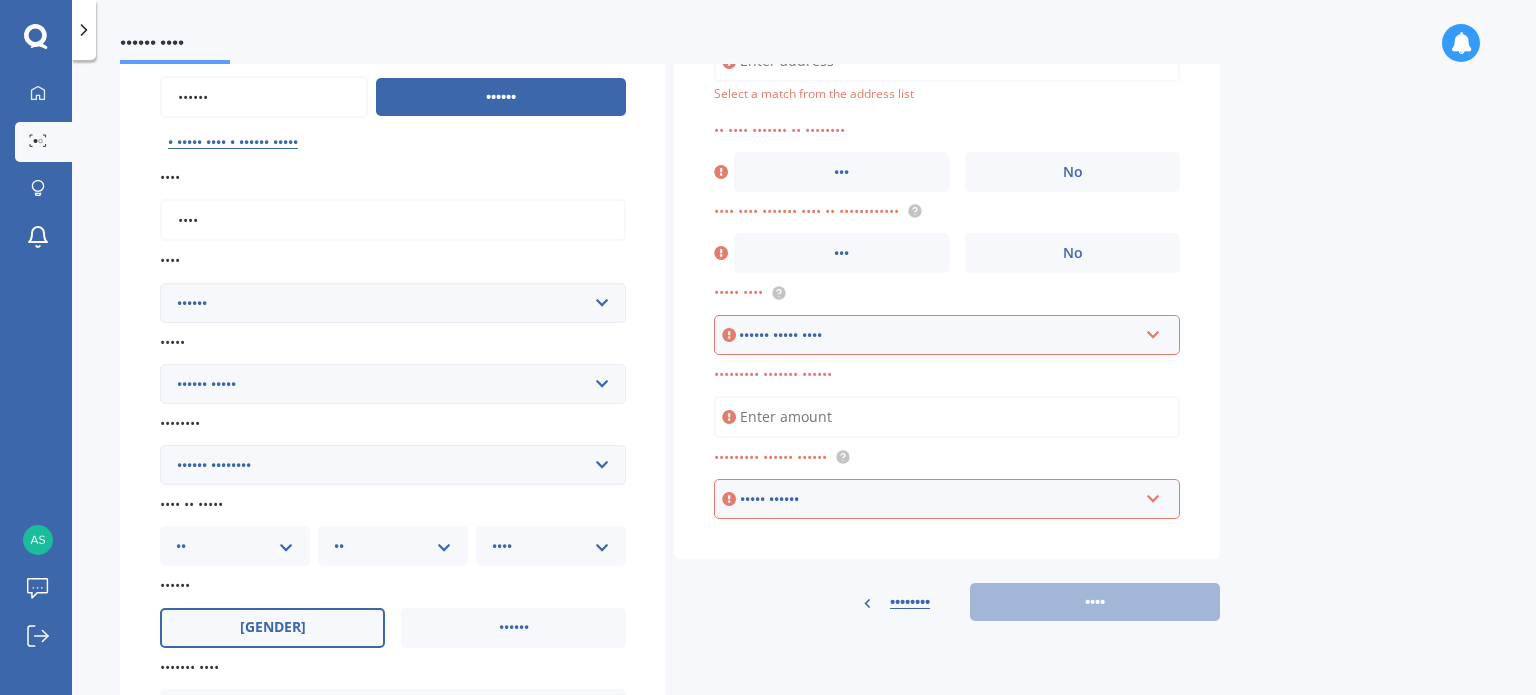 scroll, scrollTop: 136, scrollLeft: 0, axis: vertical 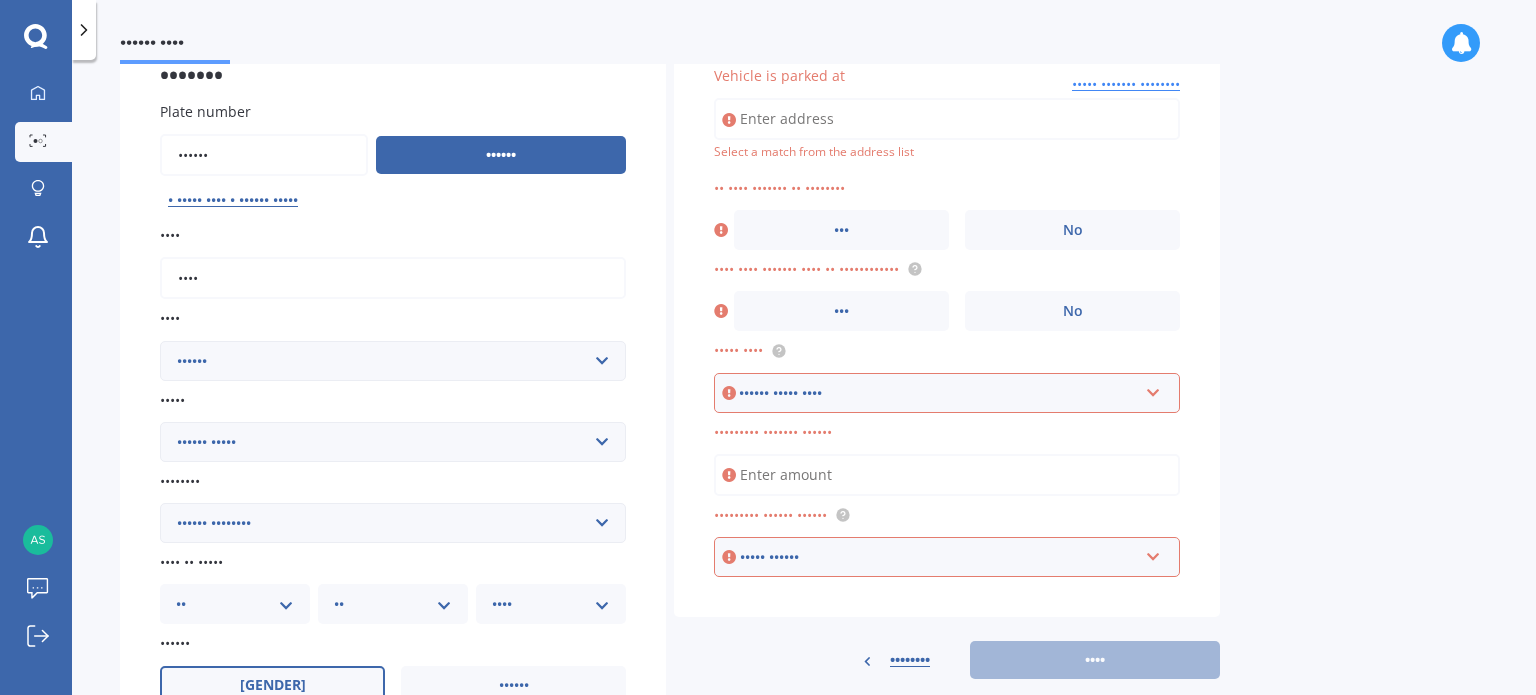 click on "Vehicle is parked at" at bounding box center (947, 119) 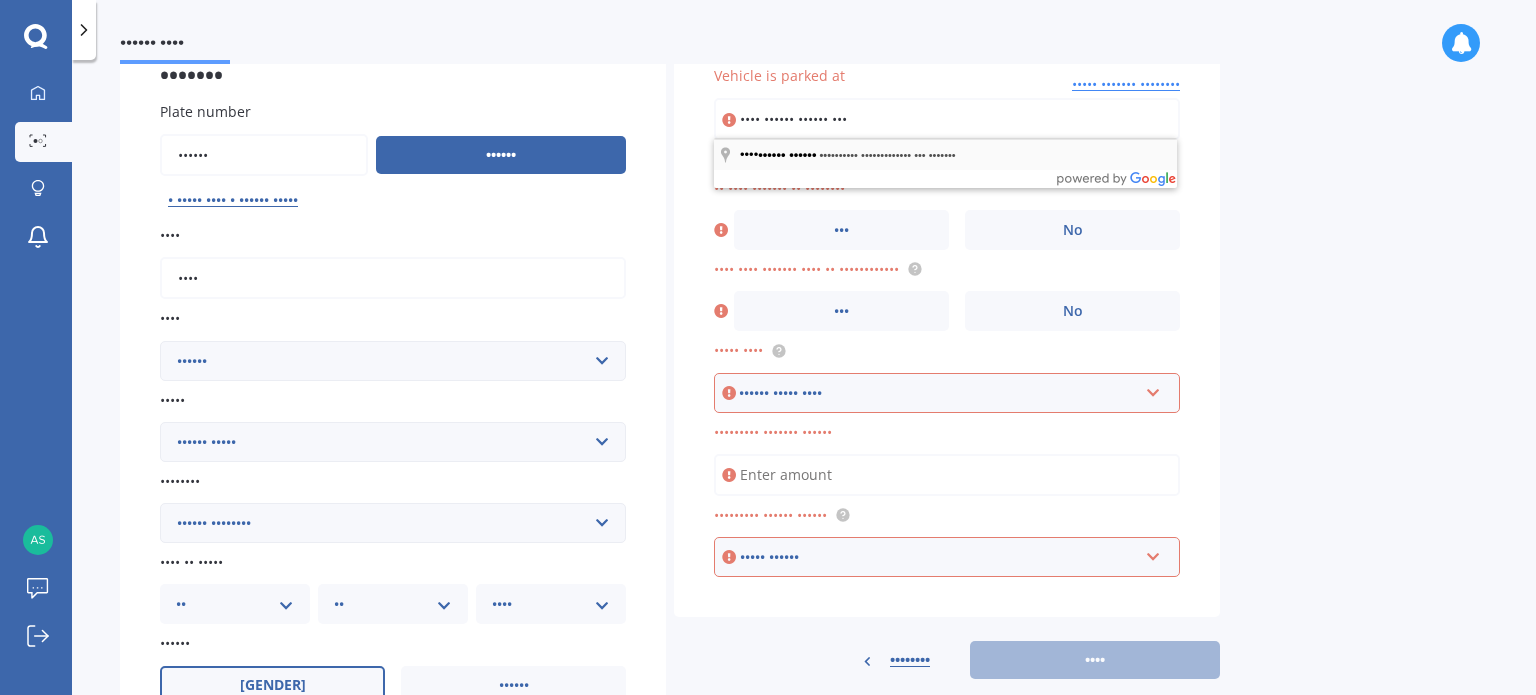 type on "•••• •••••• •••••• •••" 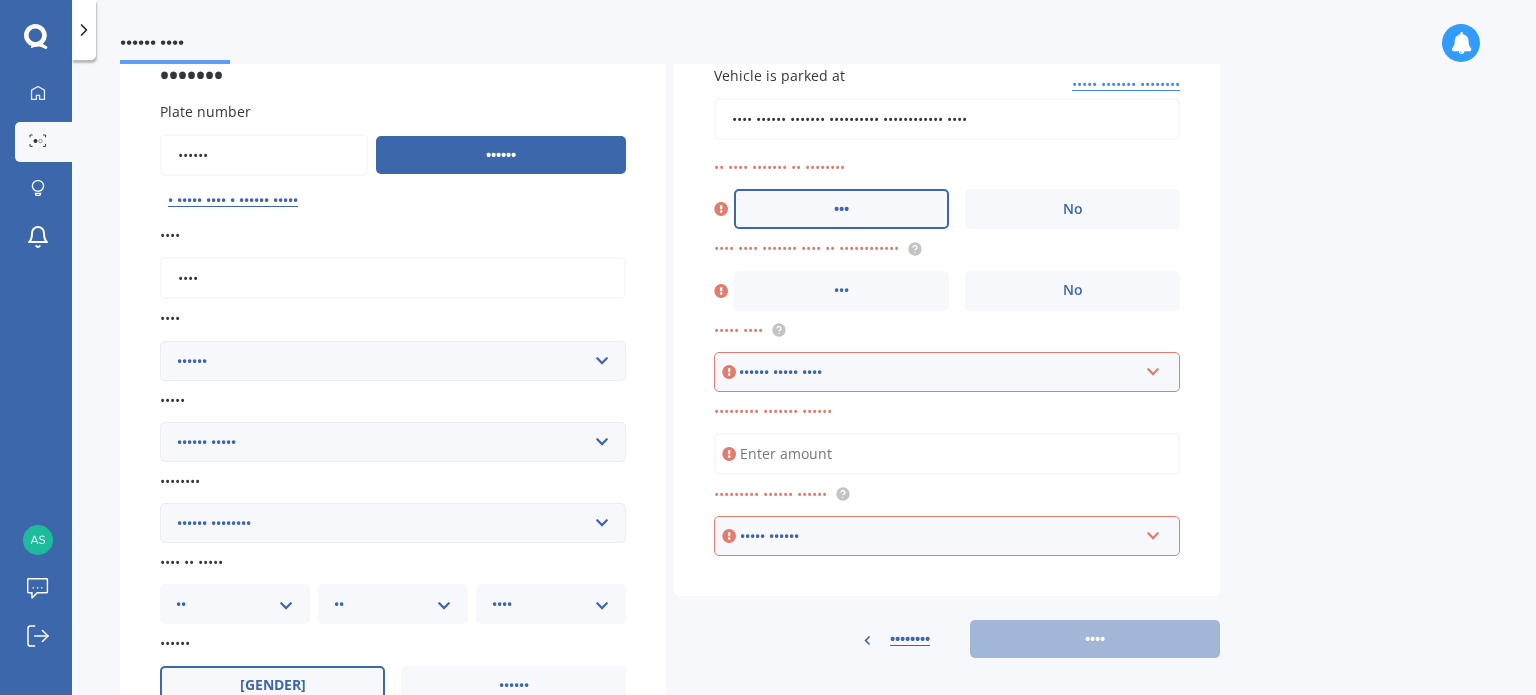 click on "•••" at bounding box center [841, 209] 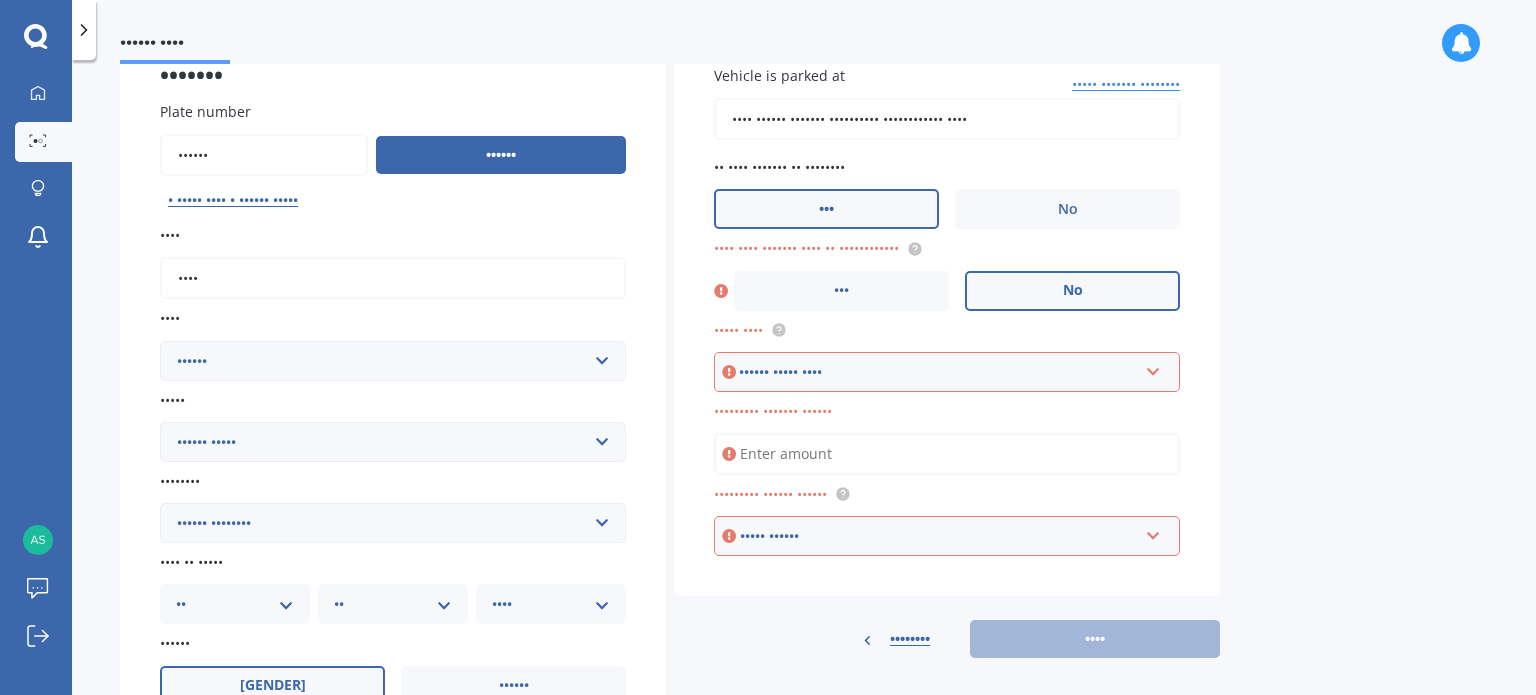 click on "No" at bounding box center (1072, 291) 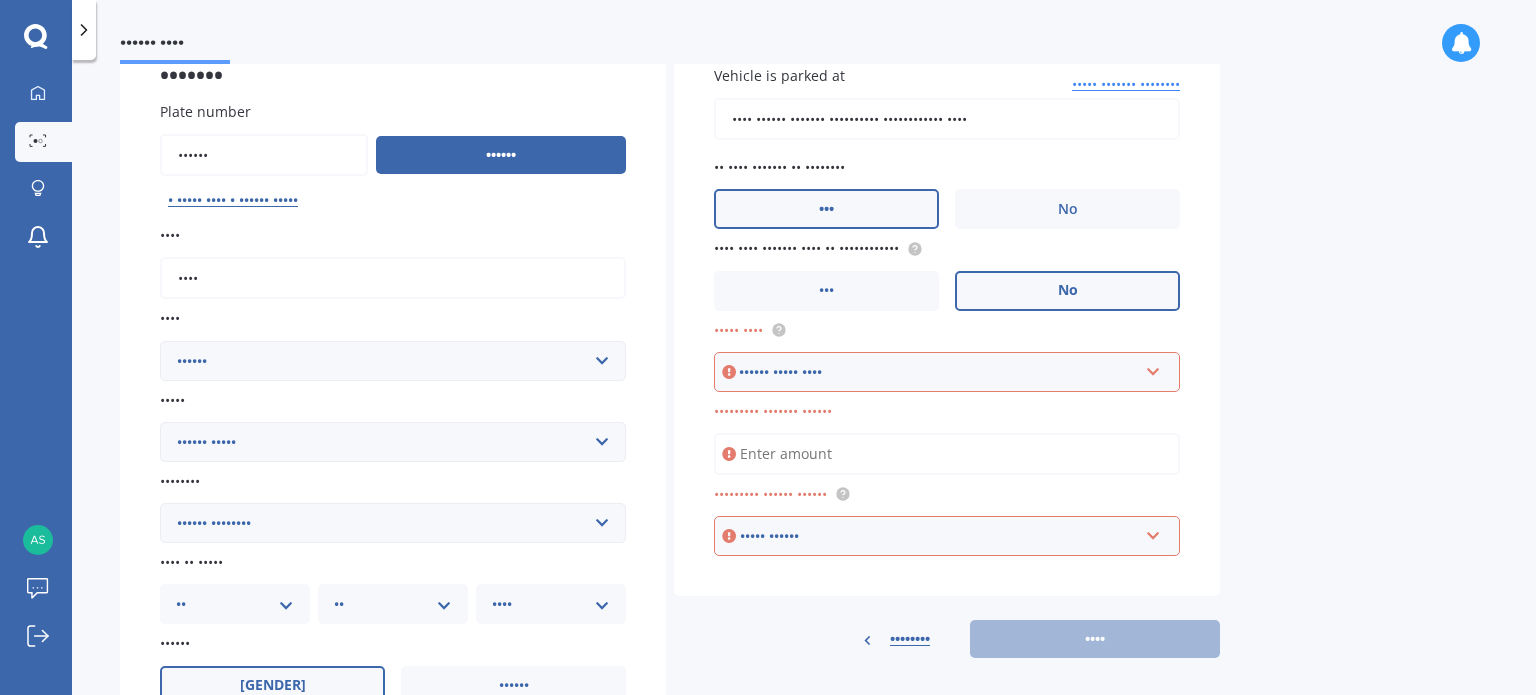 click on "Select cover type Comprehensive Third Party, Fire & Theft Third Party" at bounding box center (947, 372) 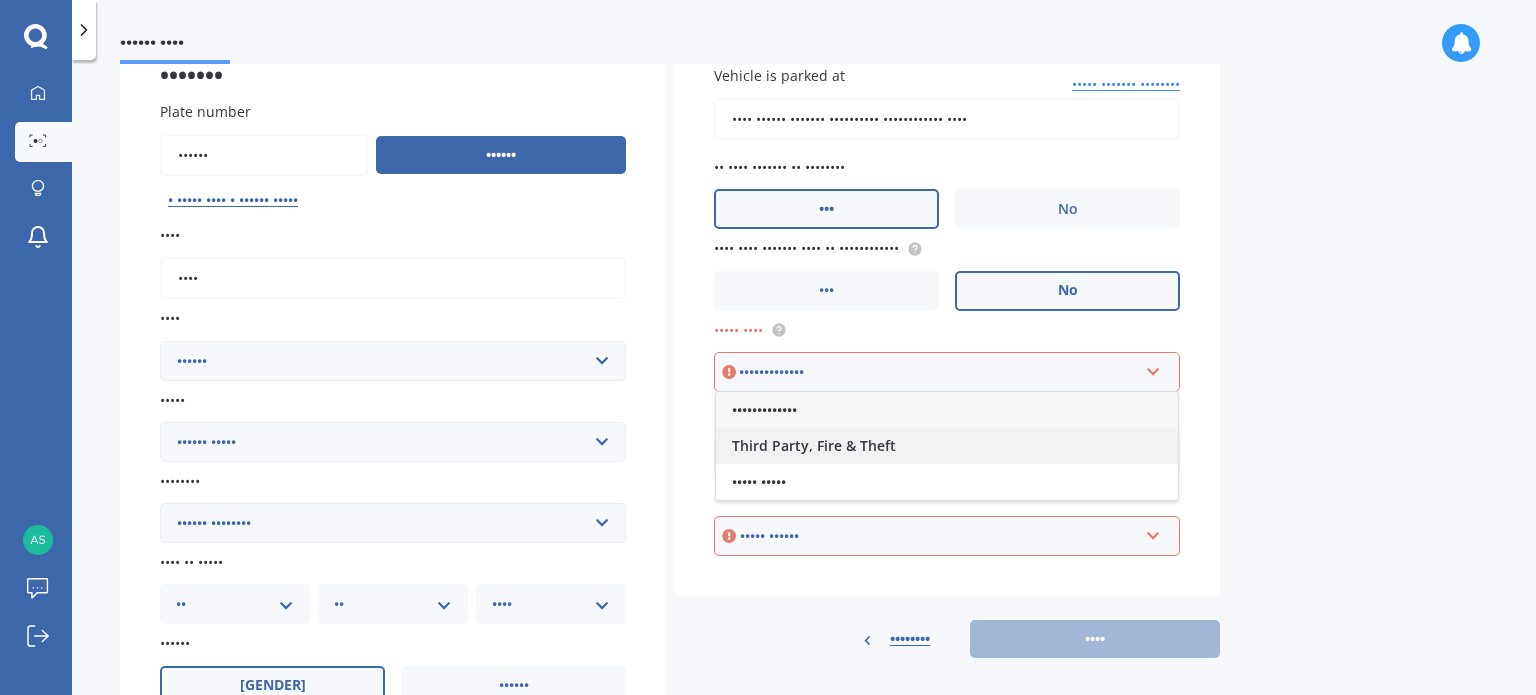 click on "Third Party, Fire & Theft" at bounding box center [764, 409] 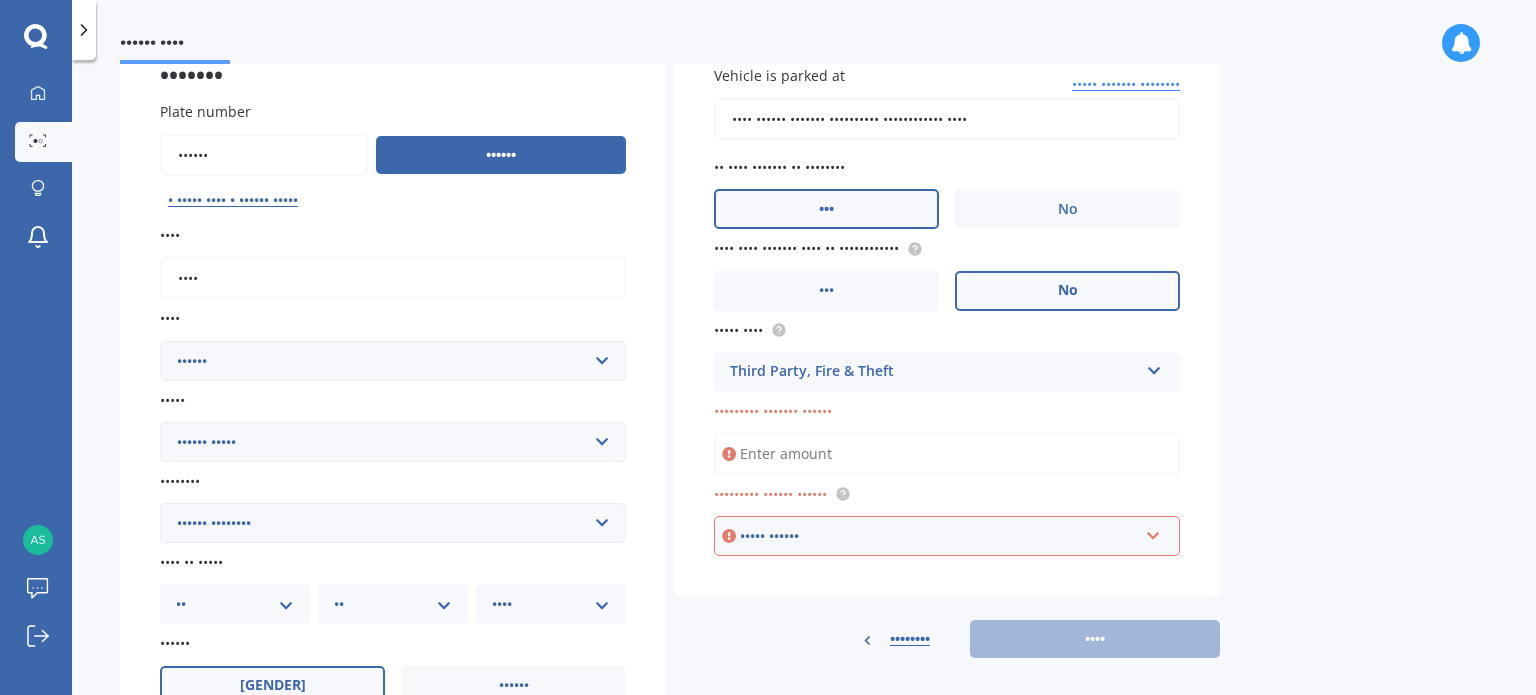 click on "••••••••• ••••••• ••••••" at bounding box center (947, 454) 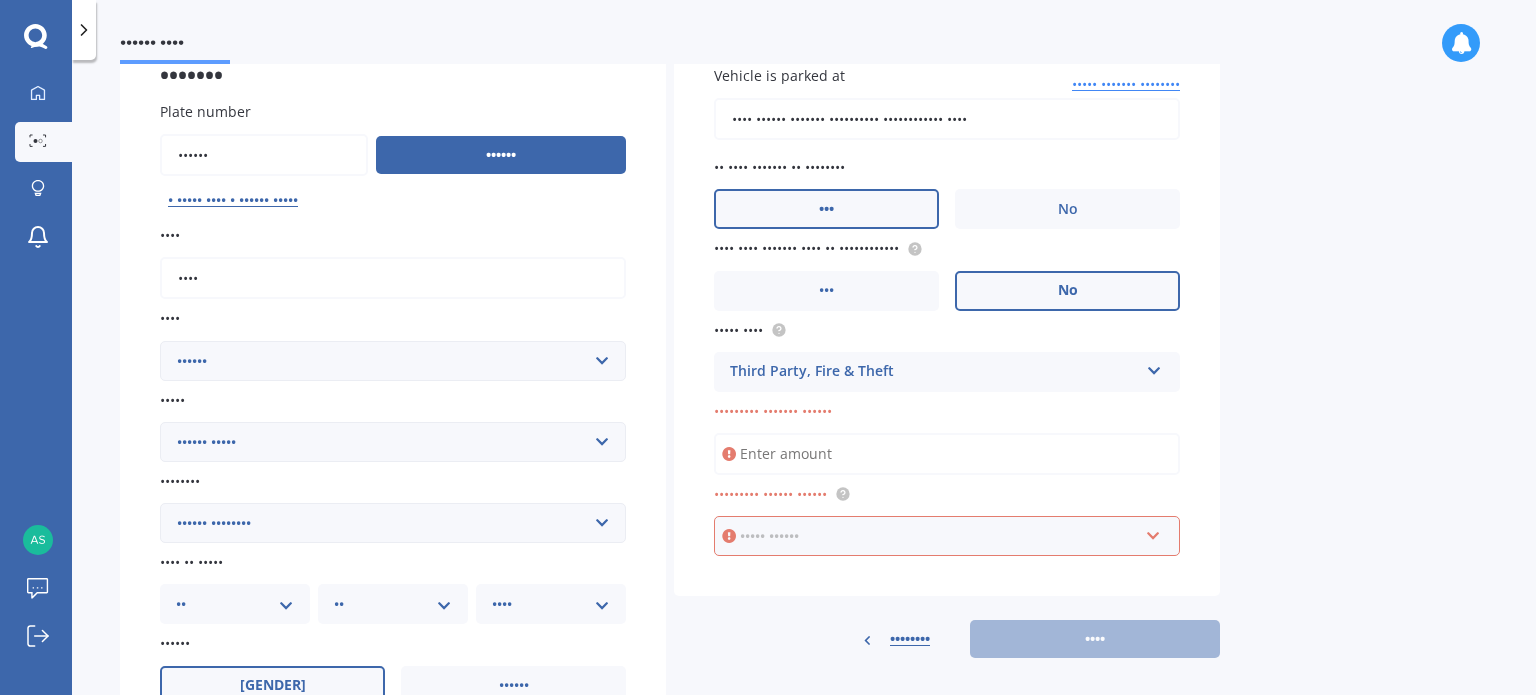 click at bounding box center [940, 536] 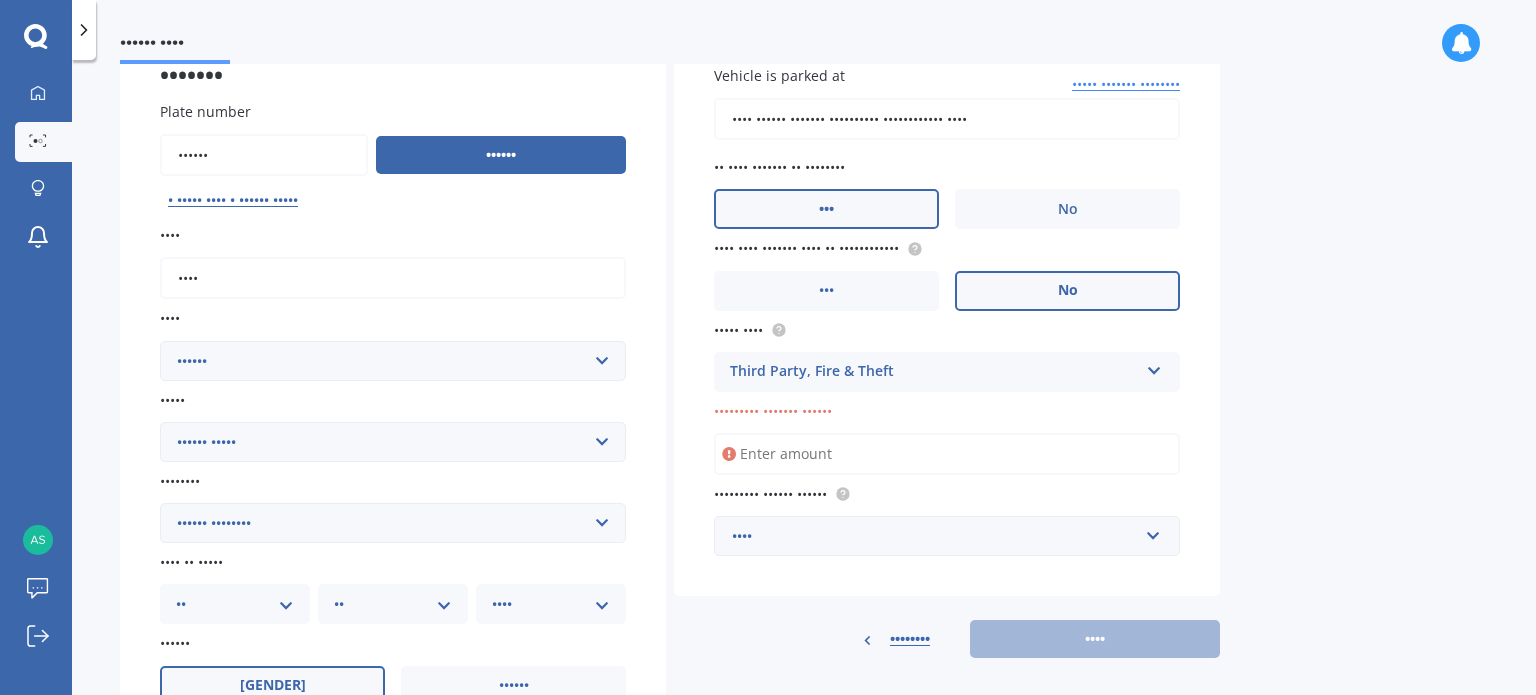 click on "•• •••• ••••••• •• •••••••• ••• ••" at bounding box center (393, 261) 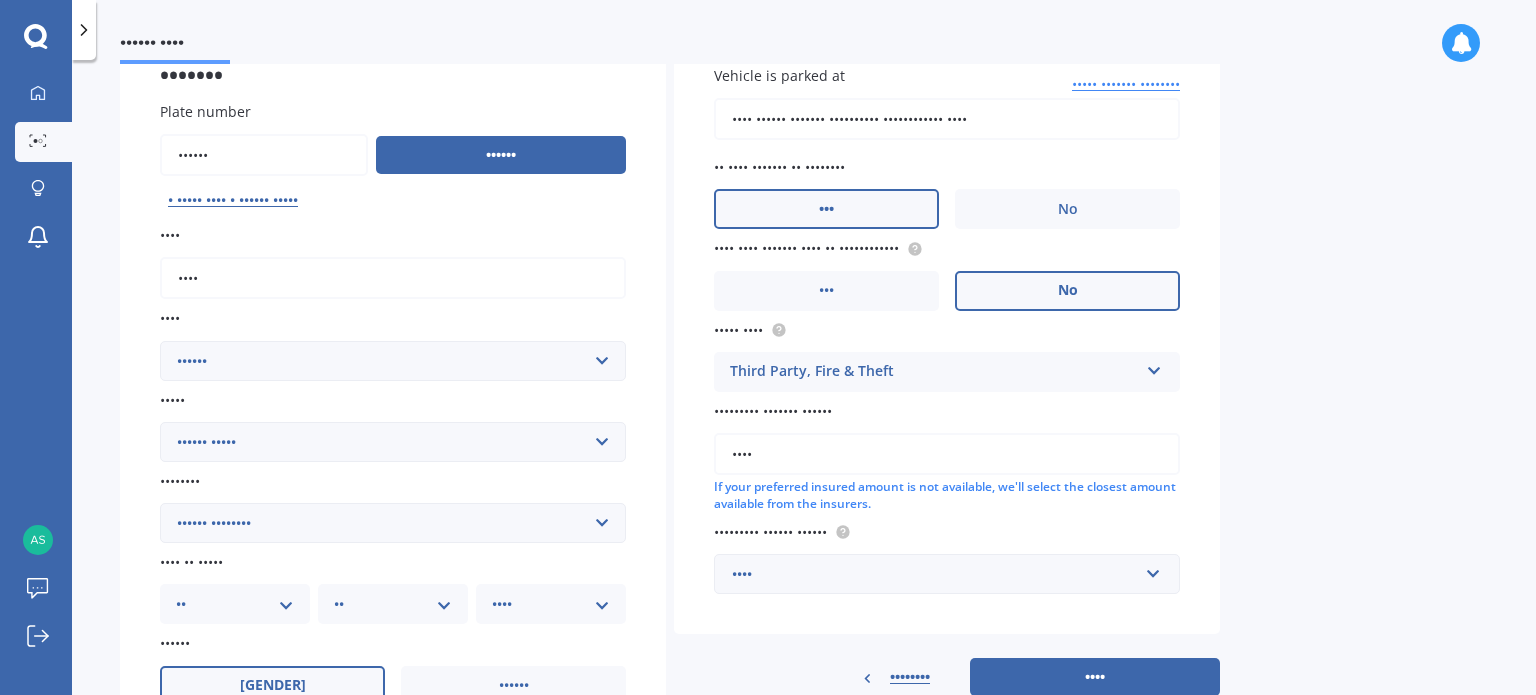 type on "•••" 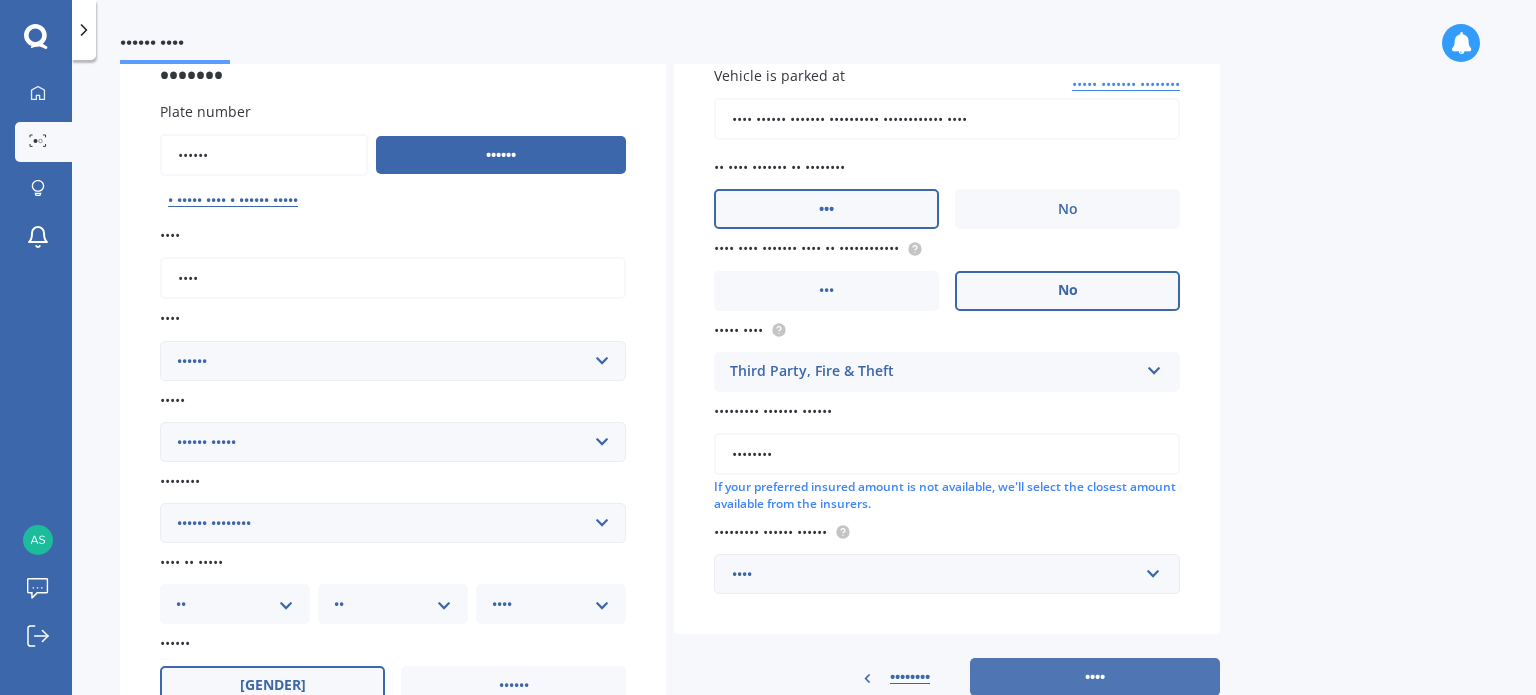 type on "••••••••" 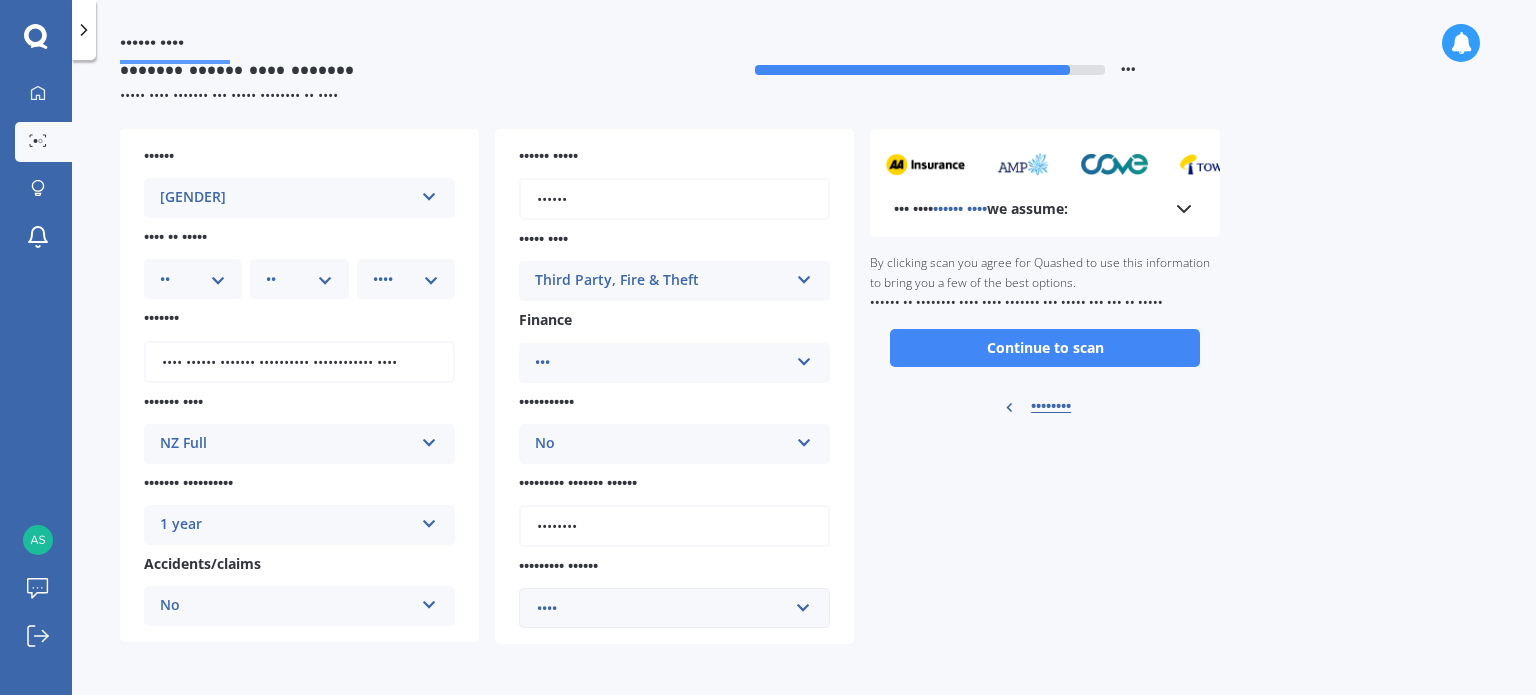 scroll, scrollTop: 0, scrollLeft: 0, axis: both 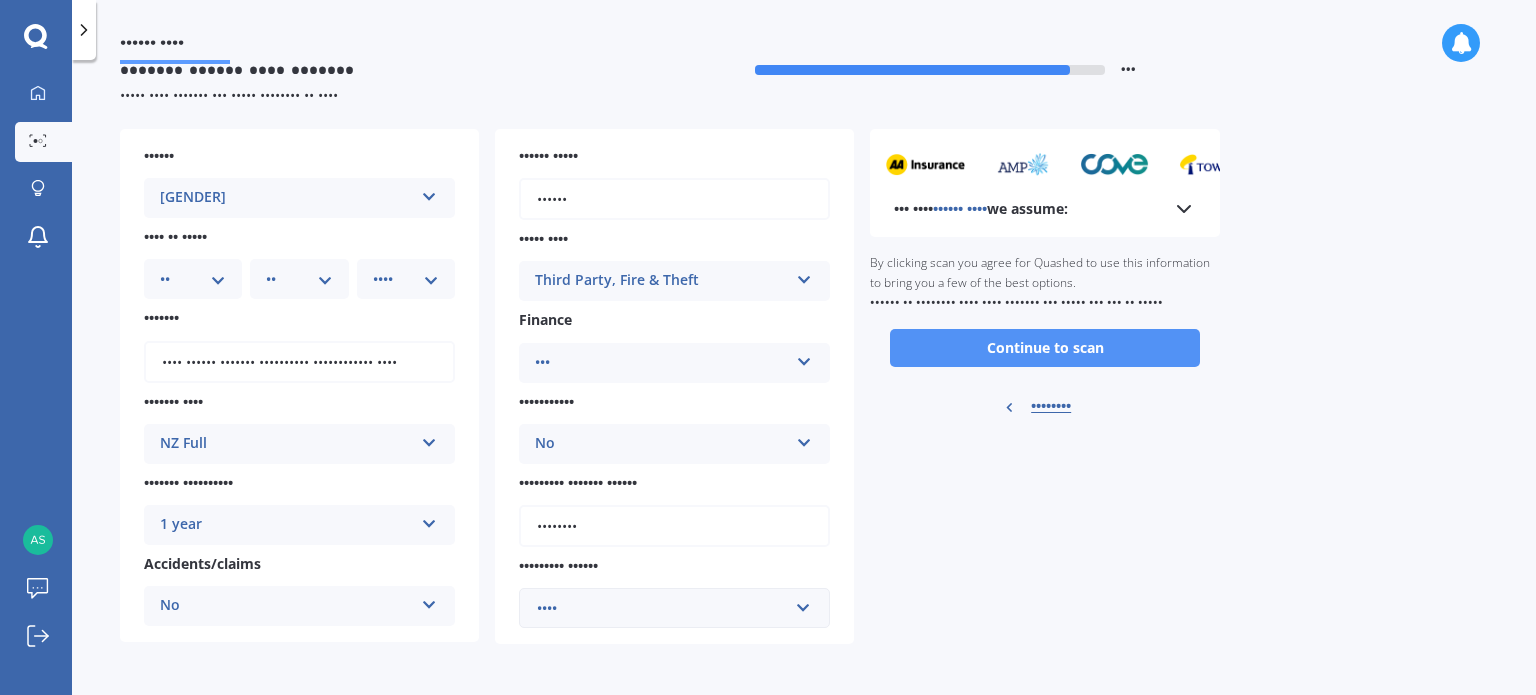 click on "Continue to scan" at bounding box center [1045, 348] 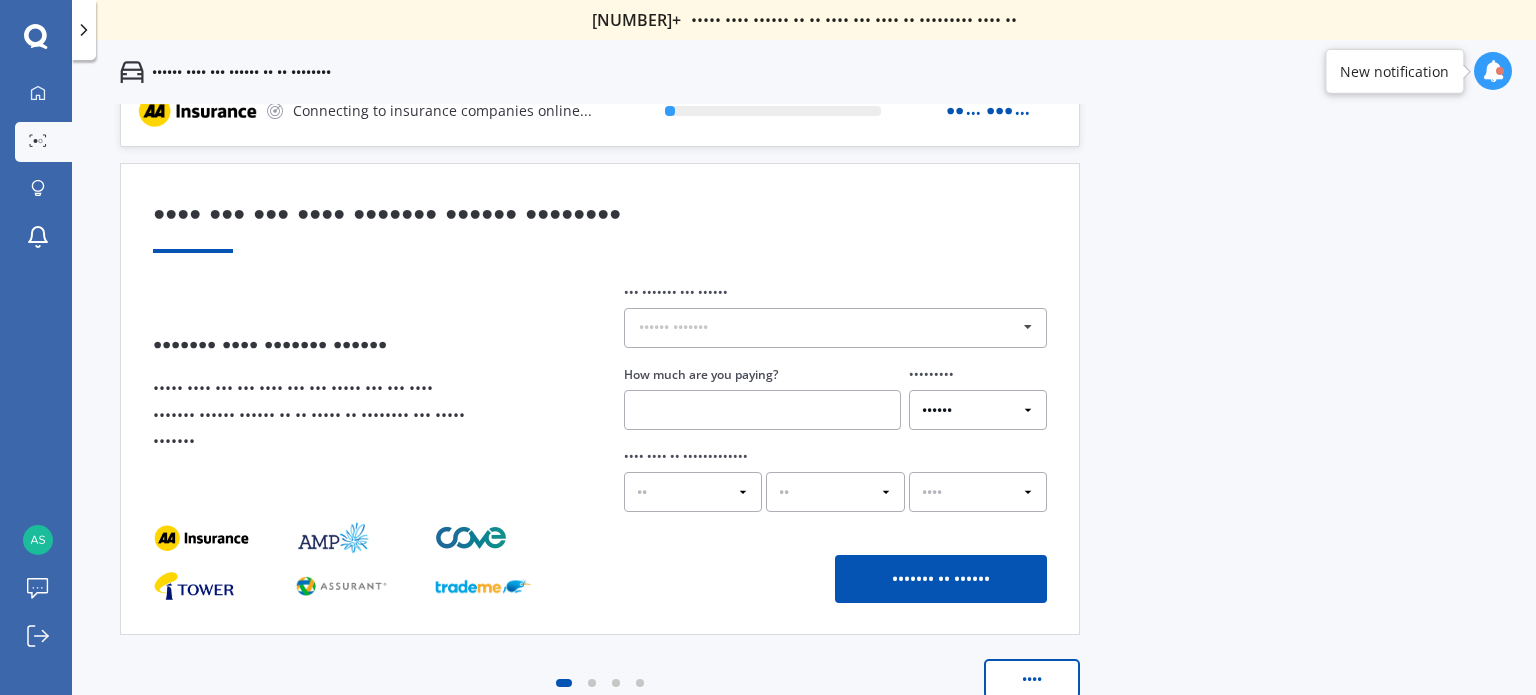 scroll, scrollTop: 0, scrollLeft: 0, axis: both 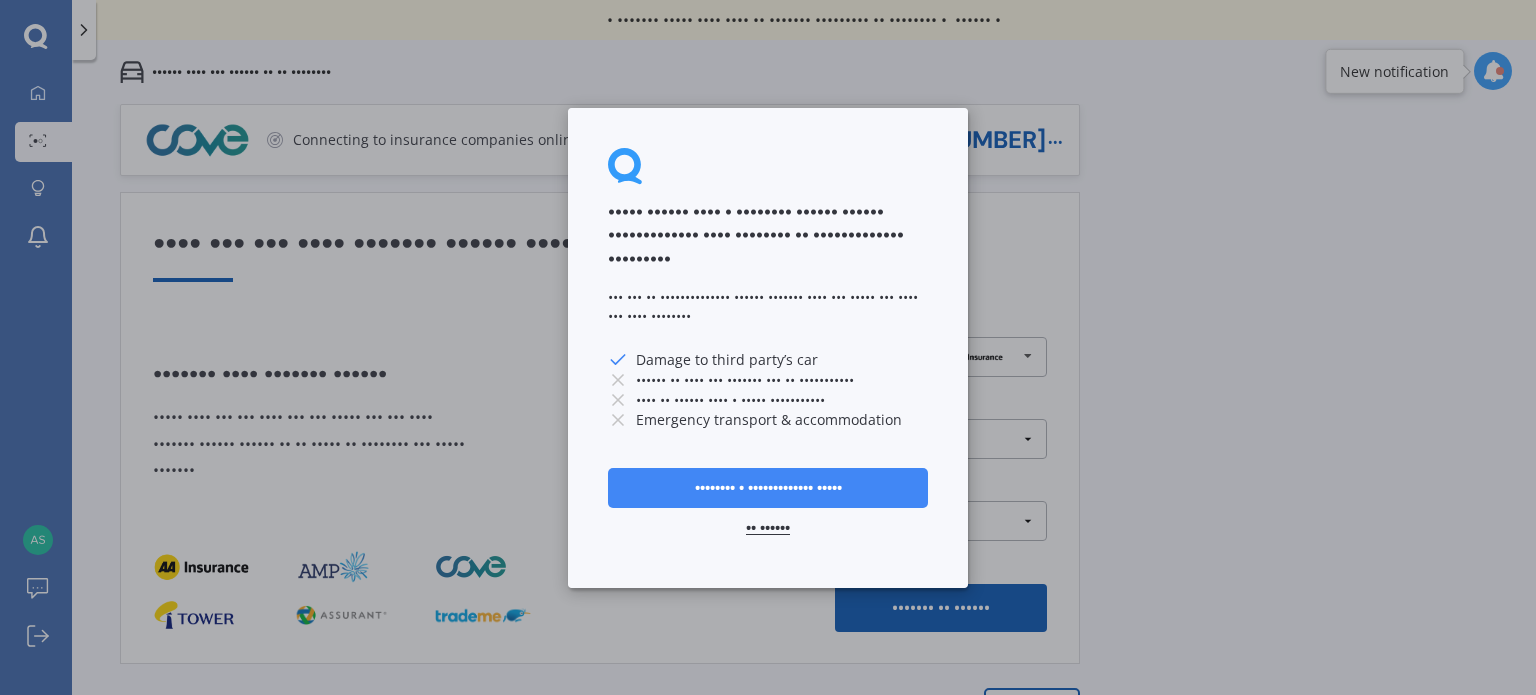 click on "•• ••••••" at bounding box center (768, 527) 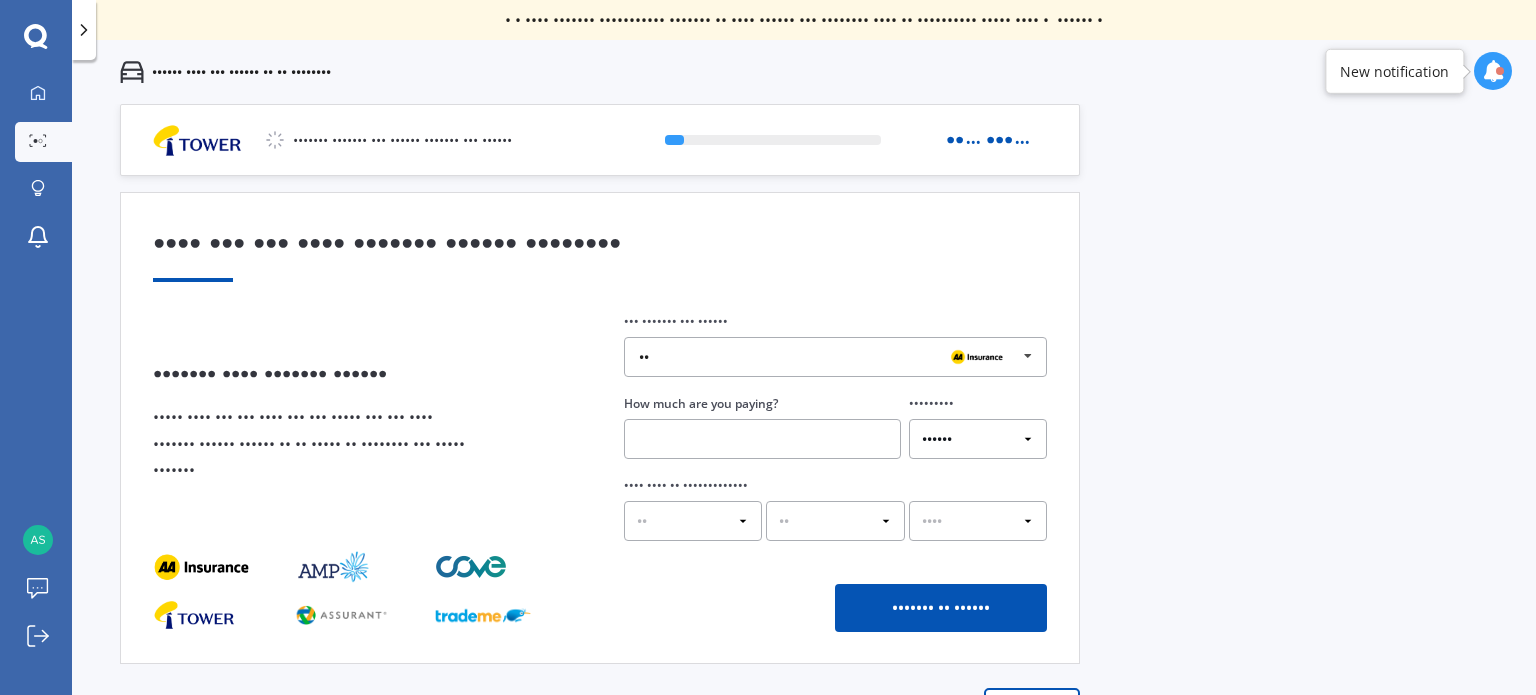 click on "•••••••• ••••••• ••••• •••• •••••• •• •• •••• ••• •••• •• ••••••••• •••• •• • ••••••• ••••• •••• •••• •• ••••••• ••••••••• •• •••••••• • •••••• • • • •••• ••••••• ••••••••••• ••••••• •• •••• •••••• ••• •••••••• •••• •• •••••••••• ••••• •••• • •••••• • • • •••• •••••• •••• ••• •• •••• •• •••• •••••• •••••••••••• • ••••• • • •••••• •••• •• ••••• ••••••• ••• ••••••• •••••• ••• ••••••••••• • ••••• •••• •••• • ••••• • • •• ••••••• ••• ••••••••• ••• •••• •• ••• •••••••• •••••• ••••• •• •••• ••••• •••• ••••• • ••••••• • • •••• ••••••• ••• •••• •••••••• • •••••••• • • •••• •••••• ••••••••• •••• •••••••• • ••••• • • •••• ••• •••• ••••••• •• •• •••••••• ••• ••• ••••••• •••••••• •• •••• ••• ••••••••• ••••••••• • ••••• • • •••• ••••••• ••••••••••• •• • •••••• •• ••••••• • •••••••• • • •••• •• •••• •• •••••••• ••••• •• •• ••••• • ••••••••• • • ••••••••• ••••• • ••••• •••• ••• •• •••••••• ••••••• • ••••• • • ••••• ••••• ••••• ••••• •••• ••••• ••• ••• •• ••• •••• ••••• ••• •••••••• • •••••• •   •••• • • •• ••• •  •• ••• •" at bounding box center (804, 421) 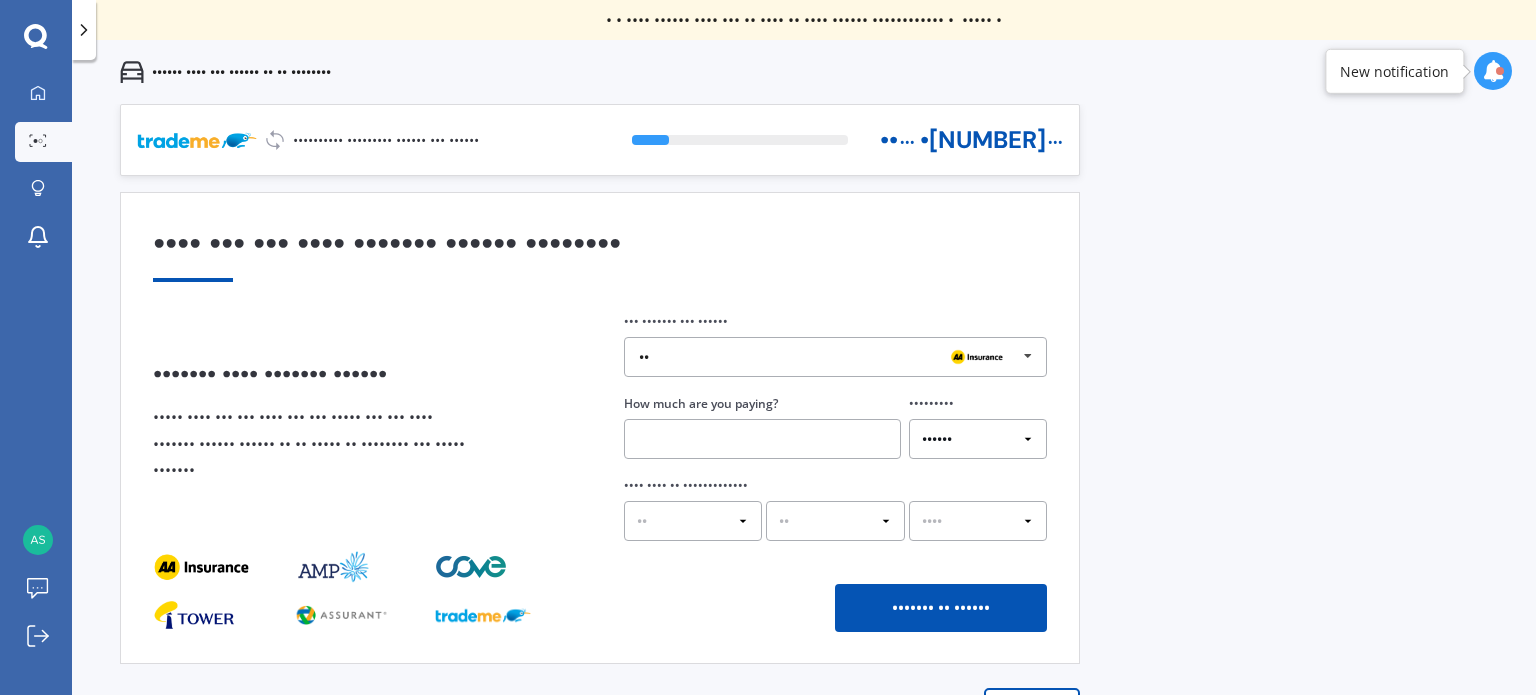 click at bounding box center [762, 439] 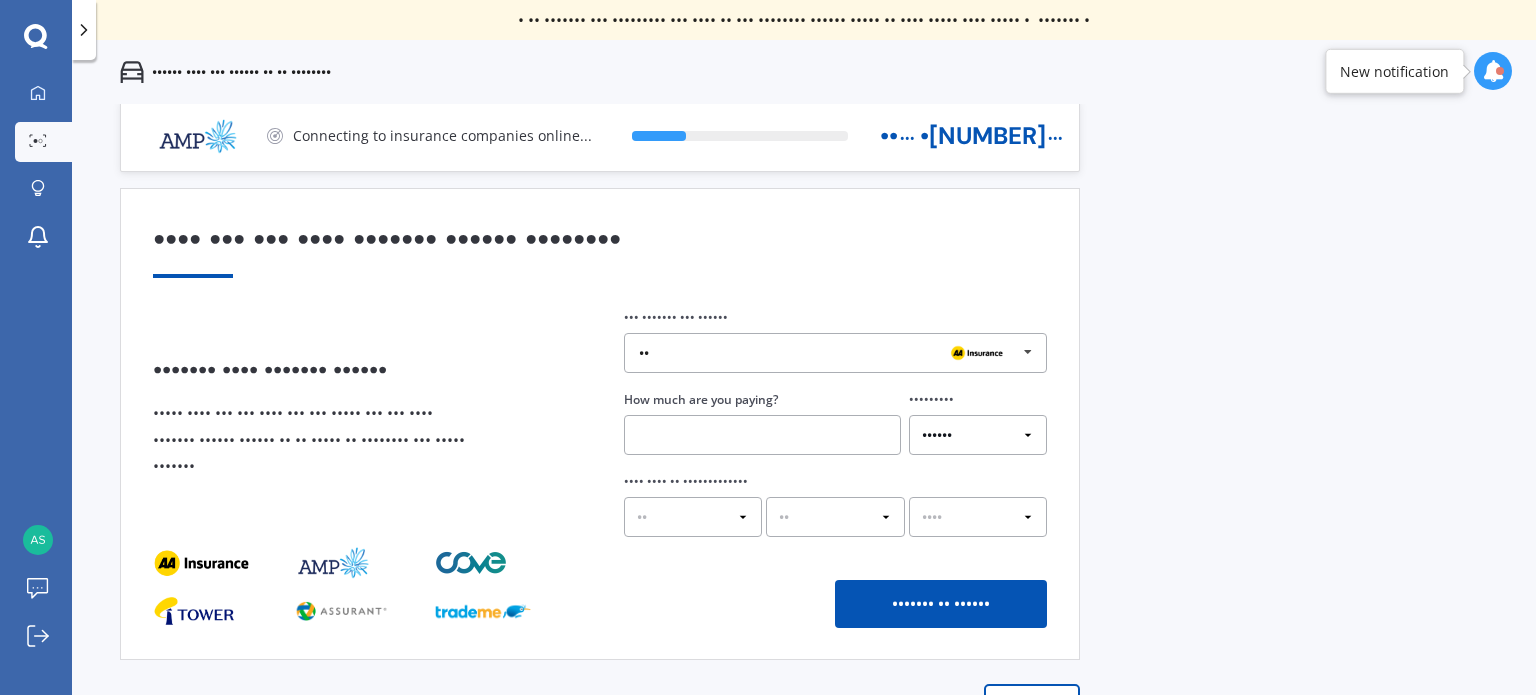 scroll, scrollTop: 0, scrollLeft: 0, axis: both 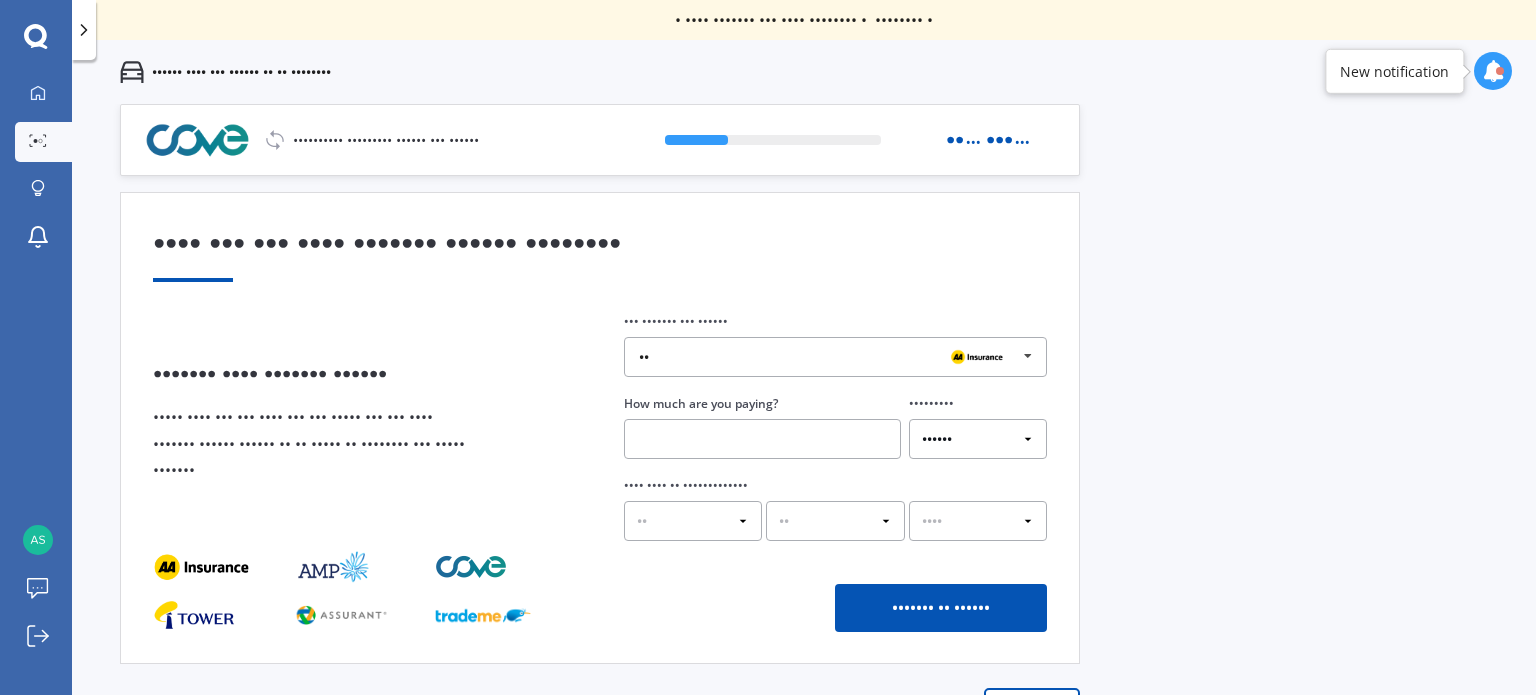 click on "•••••• •••• ••• •••••• •• •• ••••••••" at bounding box center [804, 72] 